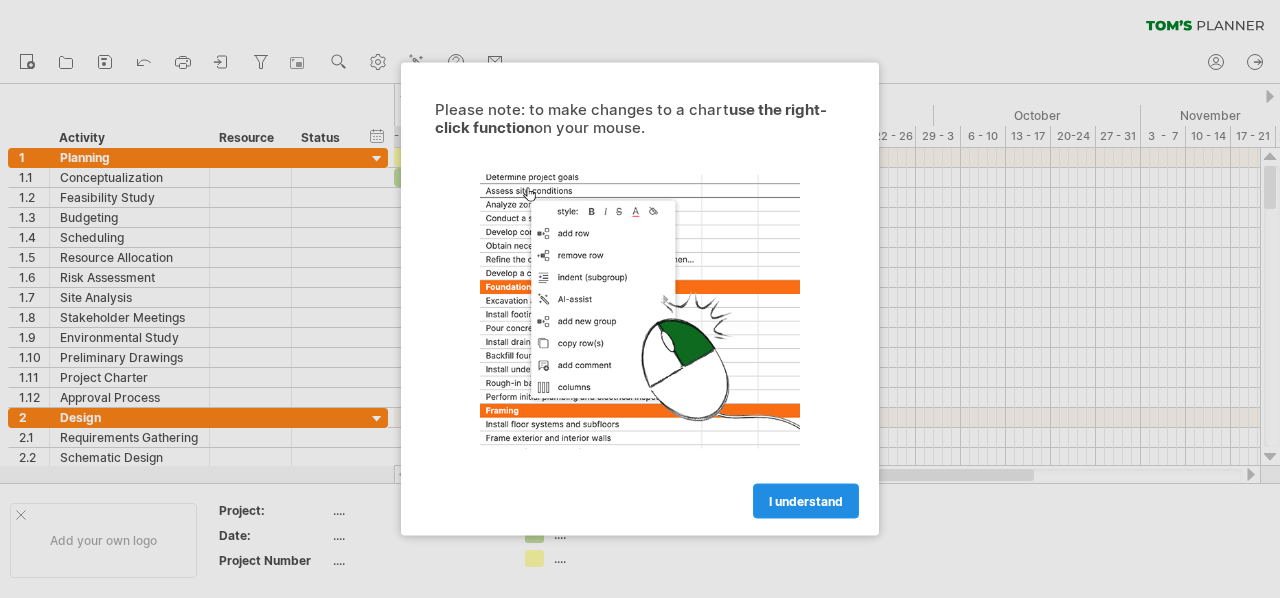 scroll, scrollTop: 0, scrollLeft: 0, axis: both 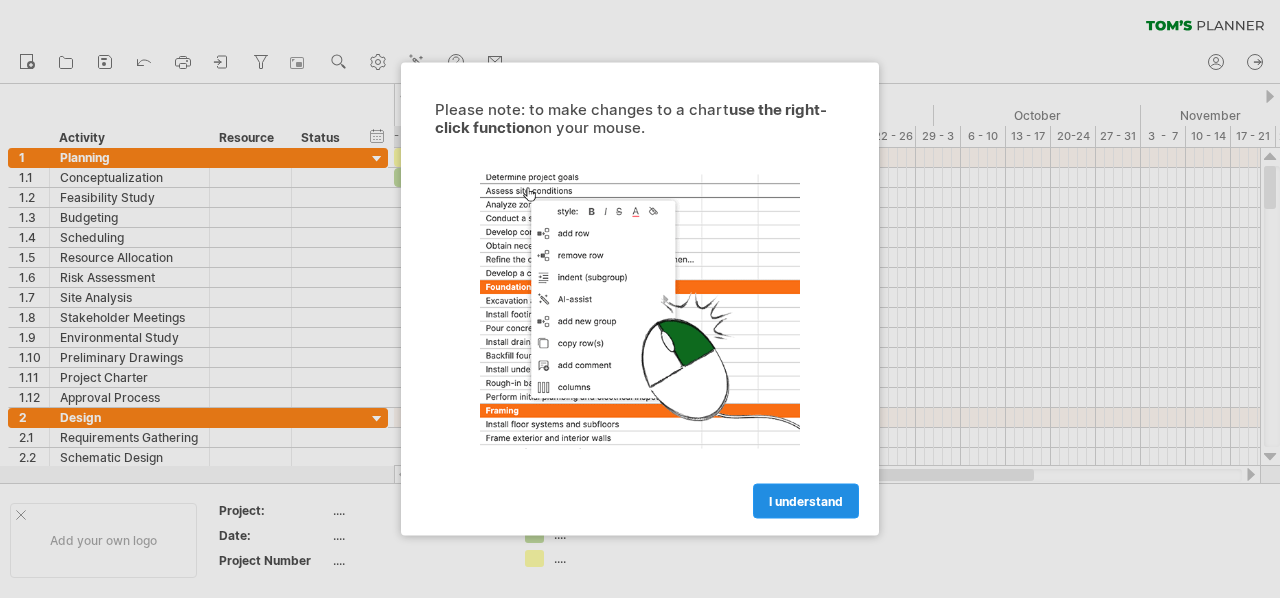 click on "I understand" at bounding box center (806, 501) 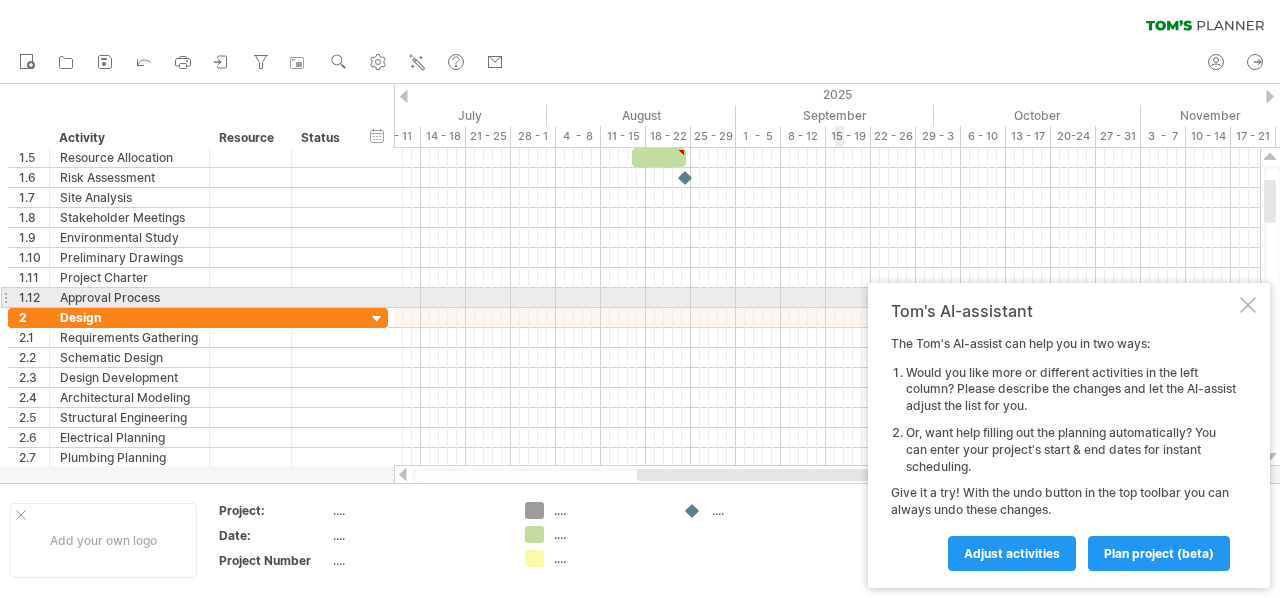 click at bounding box center (1248, 305) 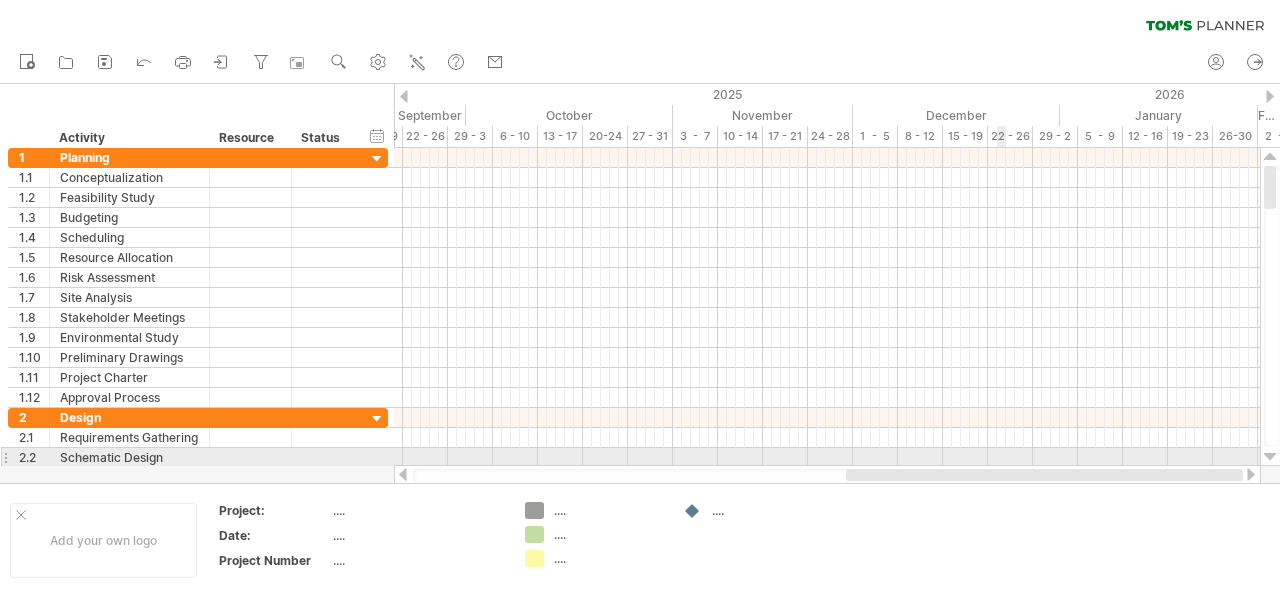 drag, startPoint x: 730, startPoint y: 477, endPoint x: 998, endPoint y: 451, distance: 269.25824 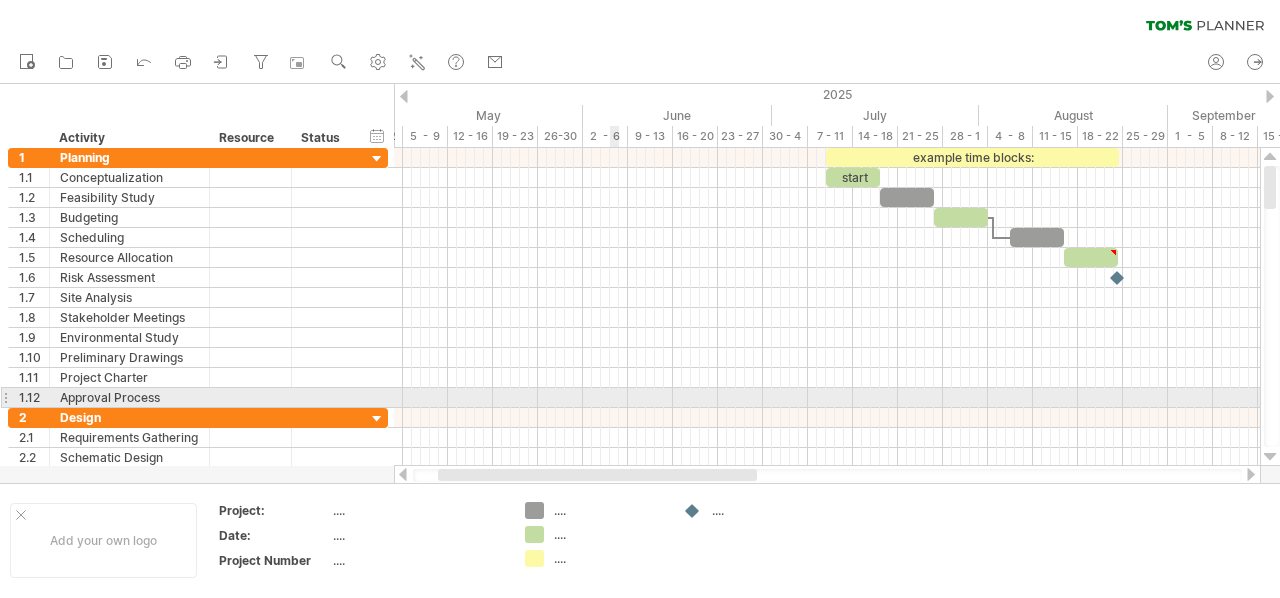 drag, startPoint x: 936, startPoint y: 478, endPoint x: 612, endPoint y: 403, distance: 332.5673 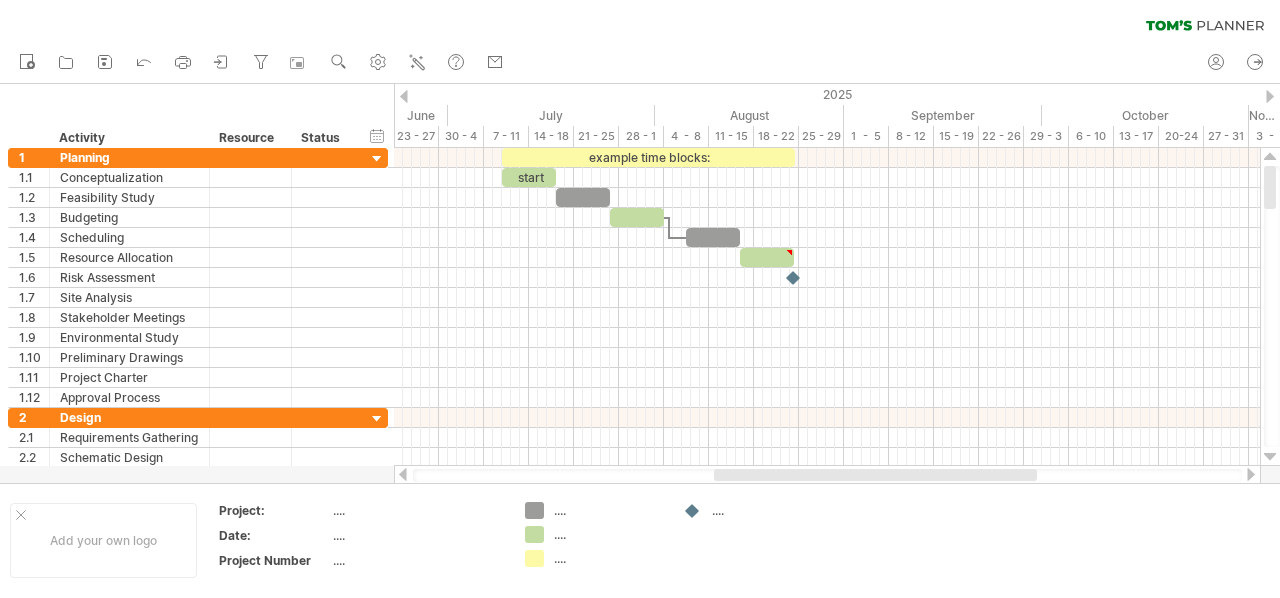 drag, startPoint x: 718, startPoint y: 476, endPoint x: 836, endPoint y: 474, distance: 118.016945 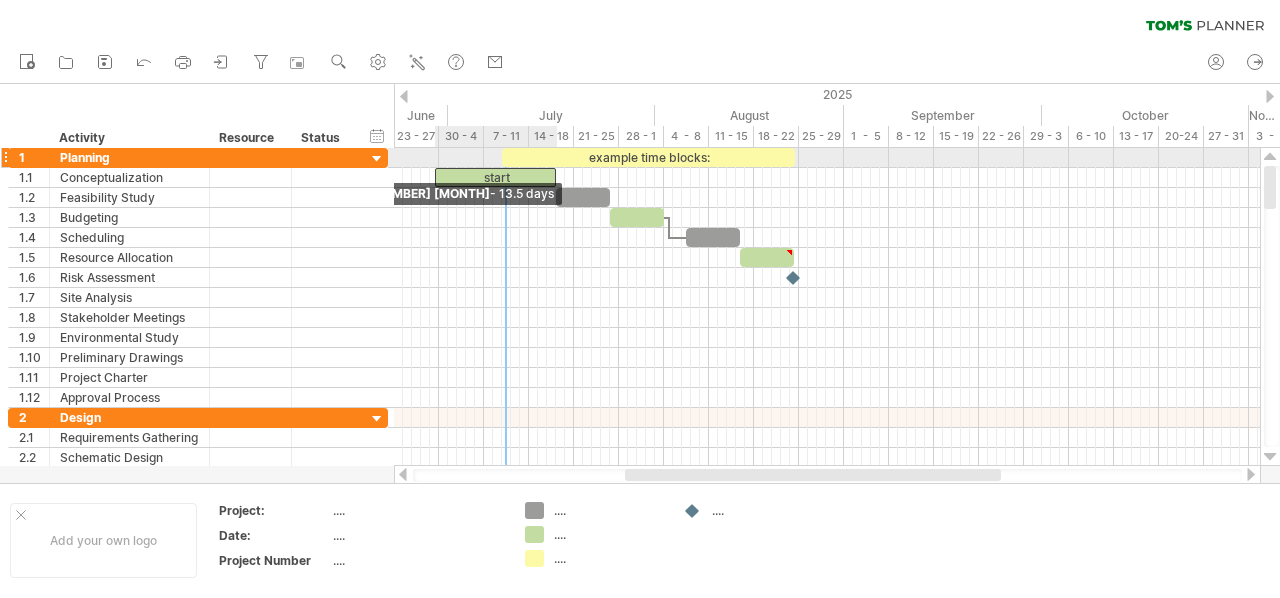 drag, startPoint x: 503, startPoint y: 172, endPoint x: 437, endPoint y: 161, distance: 66.910385 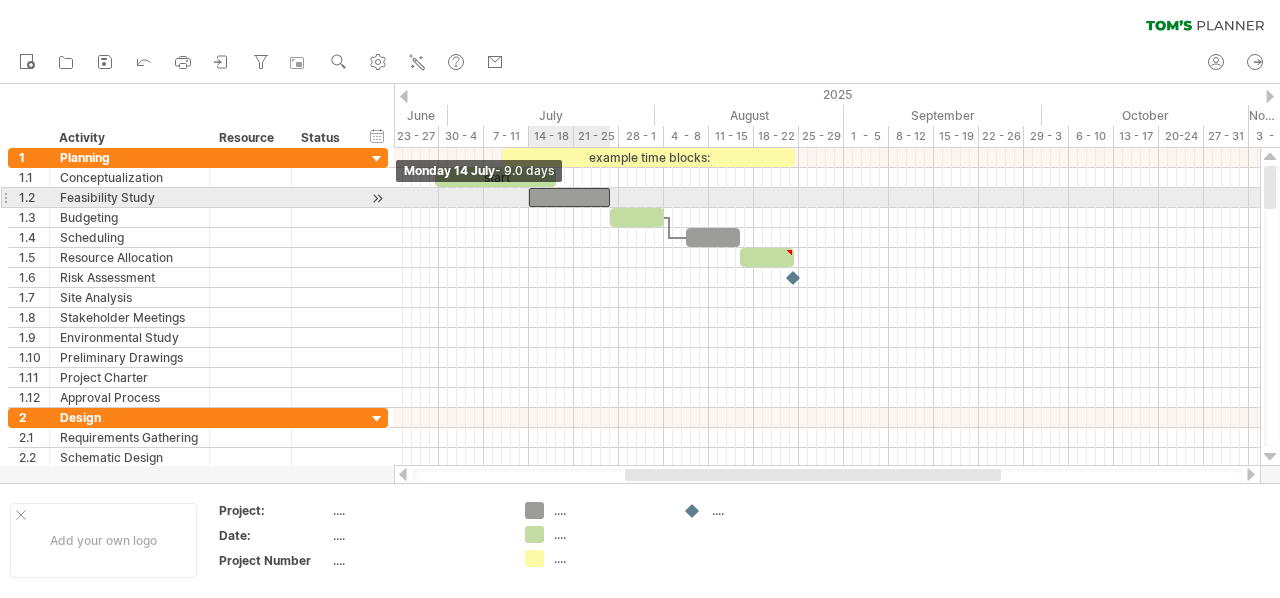 drag, startPoint x: 554, startPoint y: 194, endPoint x: 526, endPoint y: 196, distance: 28.071337 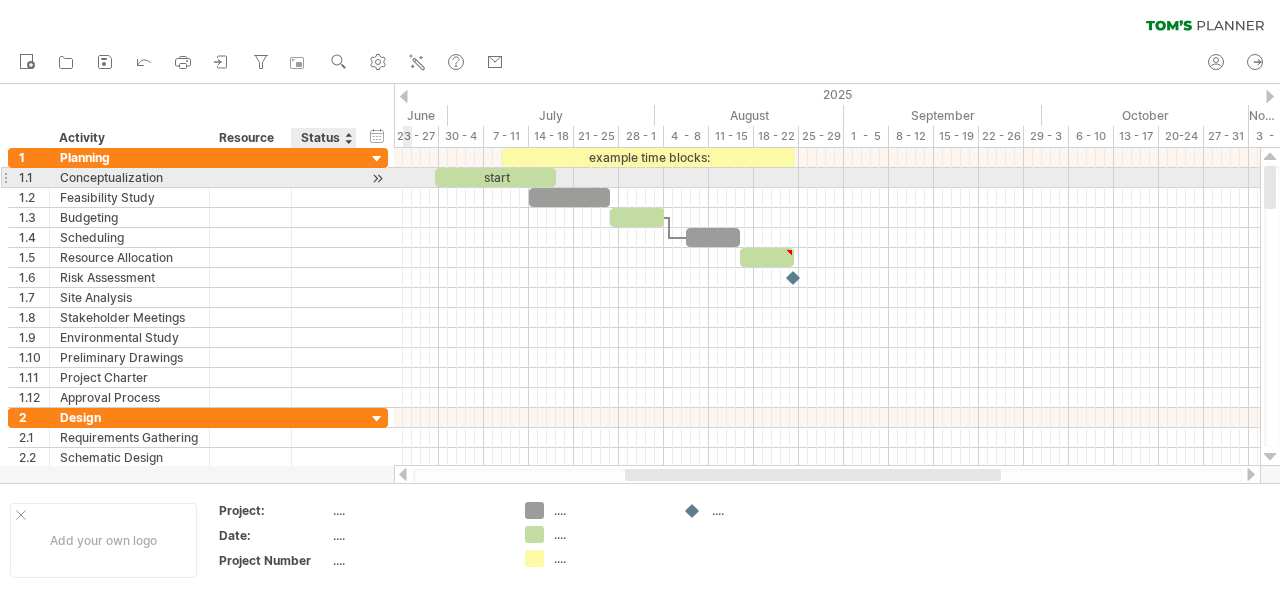 click at bounding box center [129, 177] 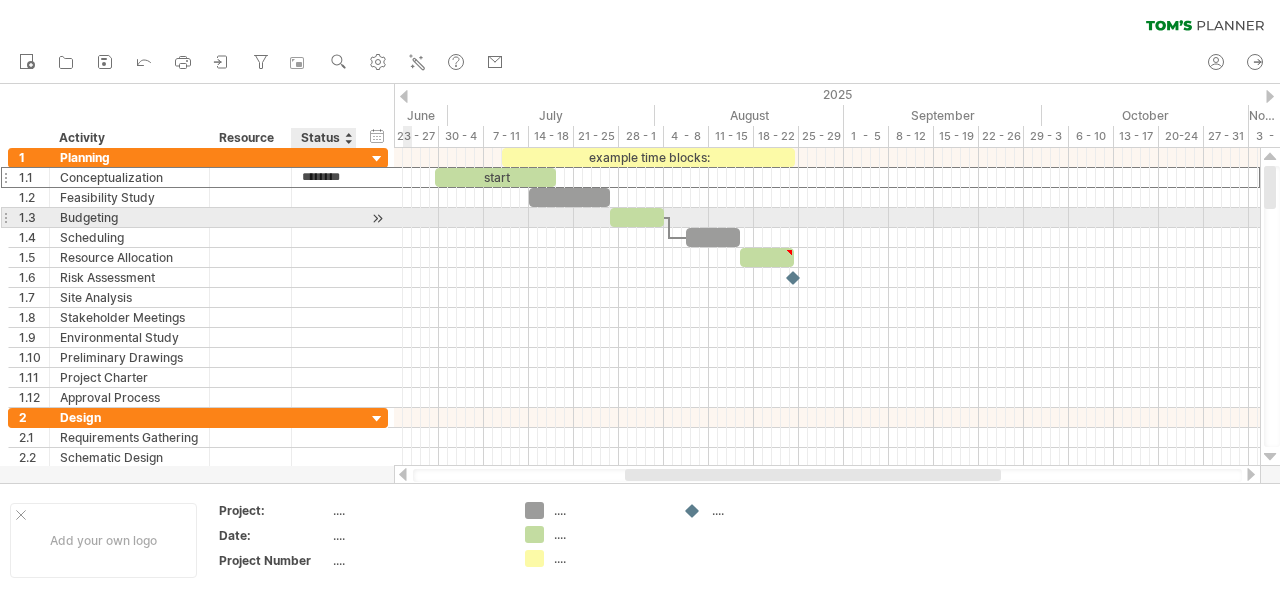 scroll, scrollTop: 0, scrollLeft: 10, axis: horizontal 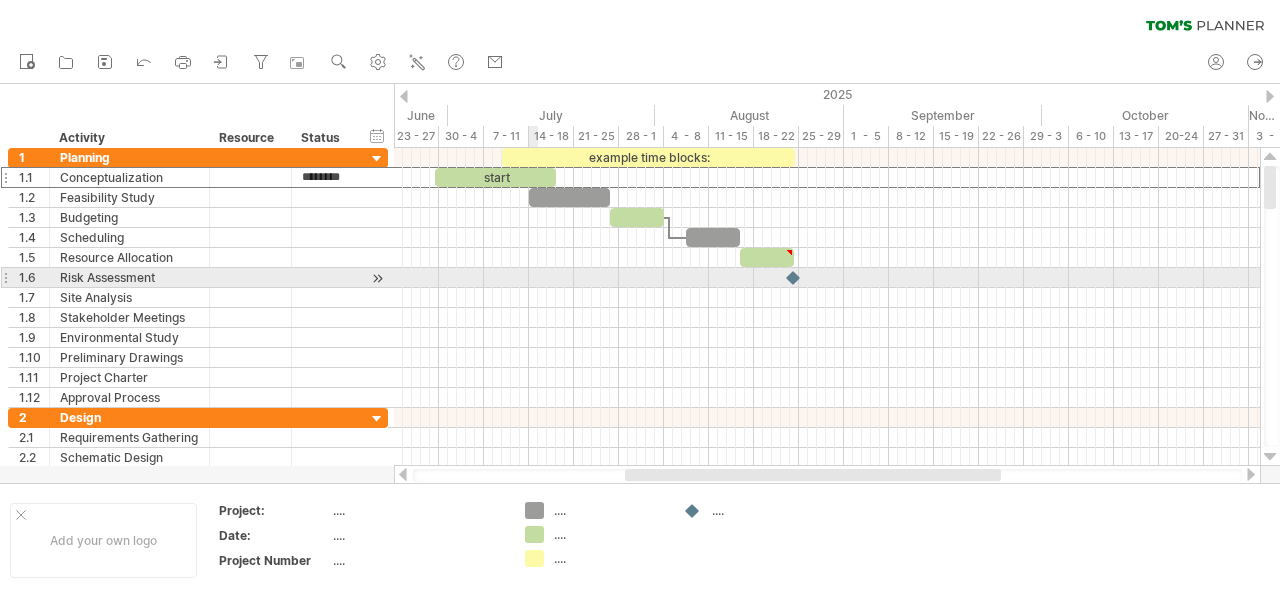 click at bounding box center [827, 278] 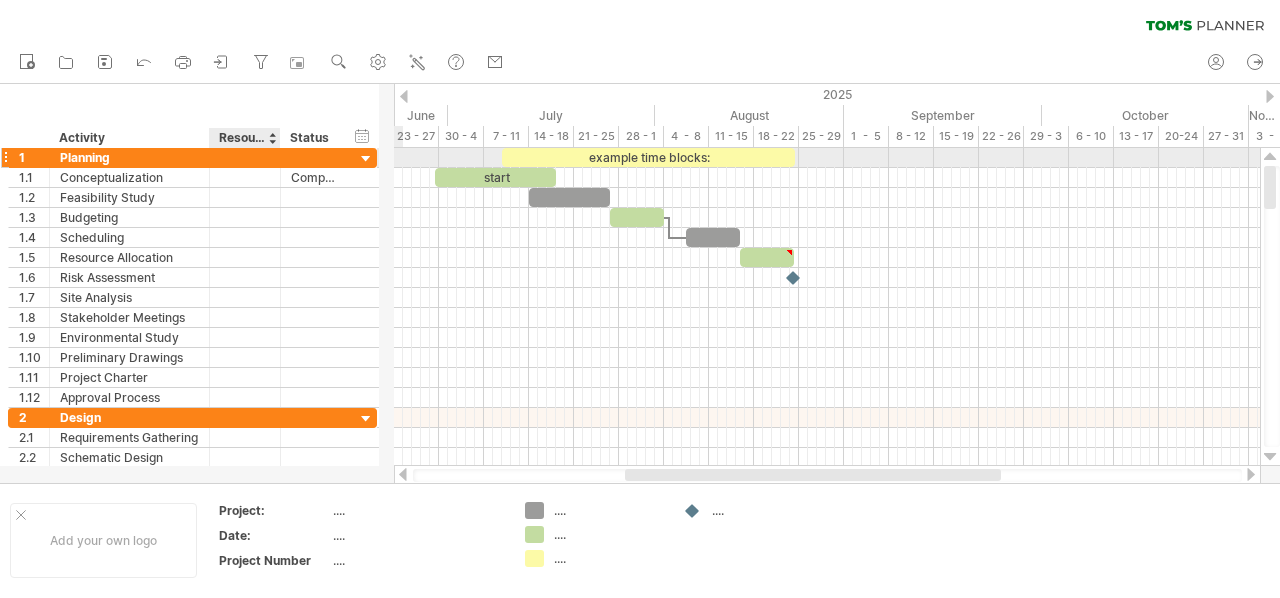 drag, startPoint x: 288, startPoint y: 149, endPoint x: 272, endPoint y: 149, distance: 16 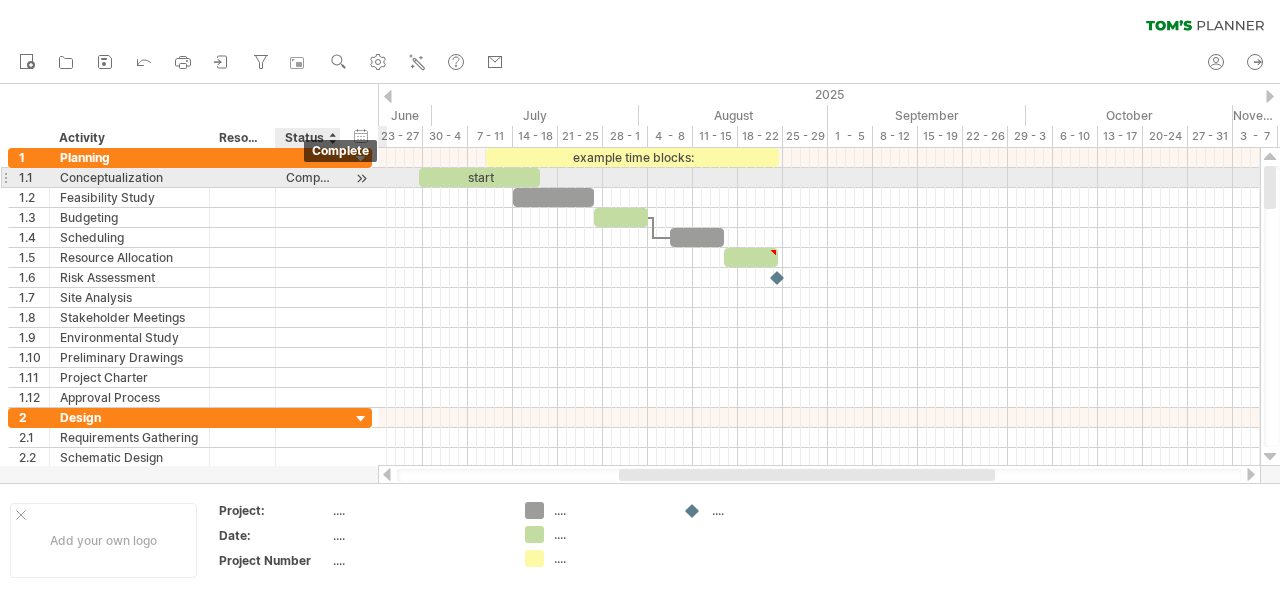 click on "Complete" at bounding box center [129, 177] 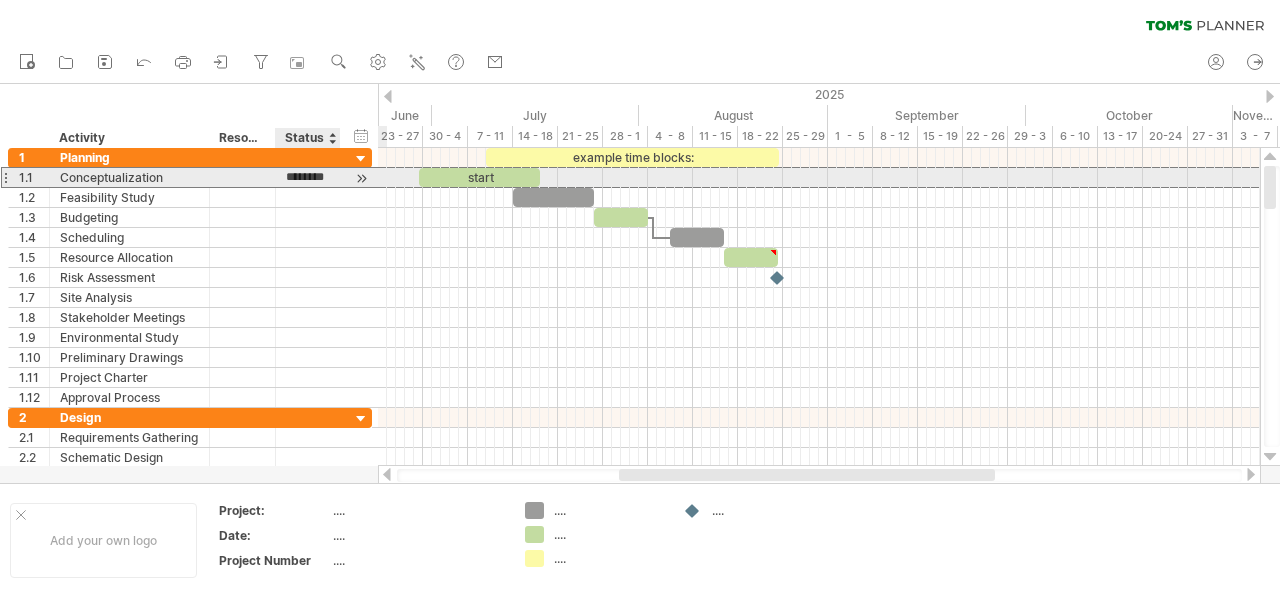 click at bounding box center [207, 178] 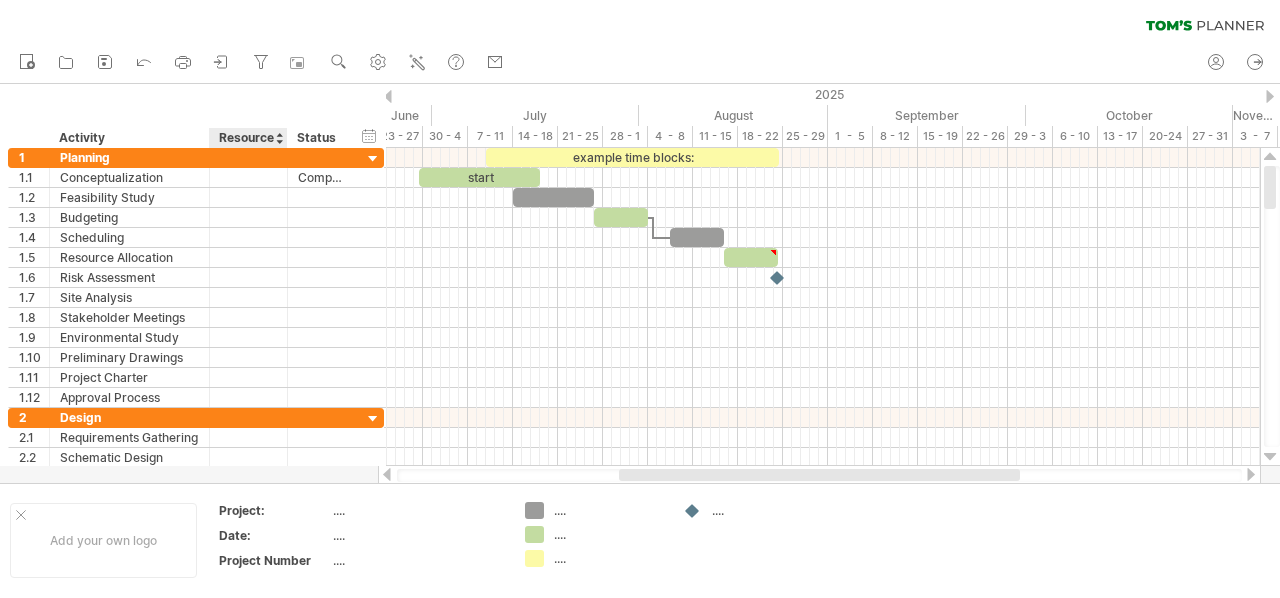drag, startPoint x: 270, startPoint y: 133, endPoint x: 292, endPoint y: 139, distance: 22.803509 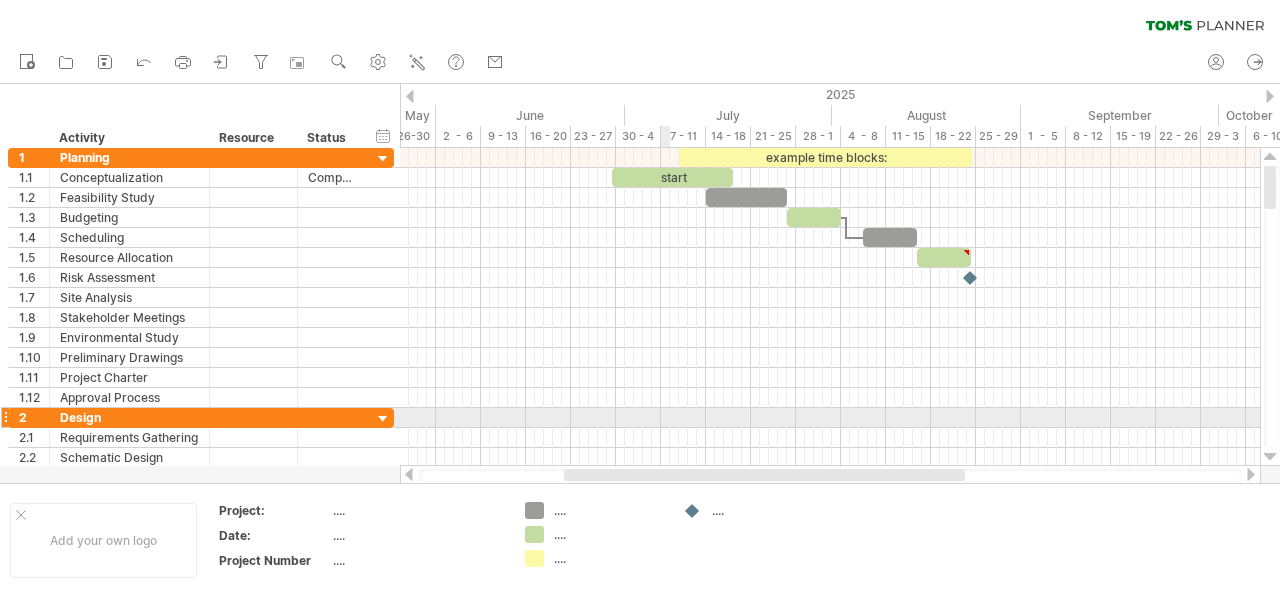 drag, startPoint x: 734, startPoint y: 474, endPoint x: 644, endPoint y: 405, distance: 113.40635 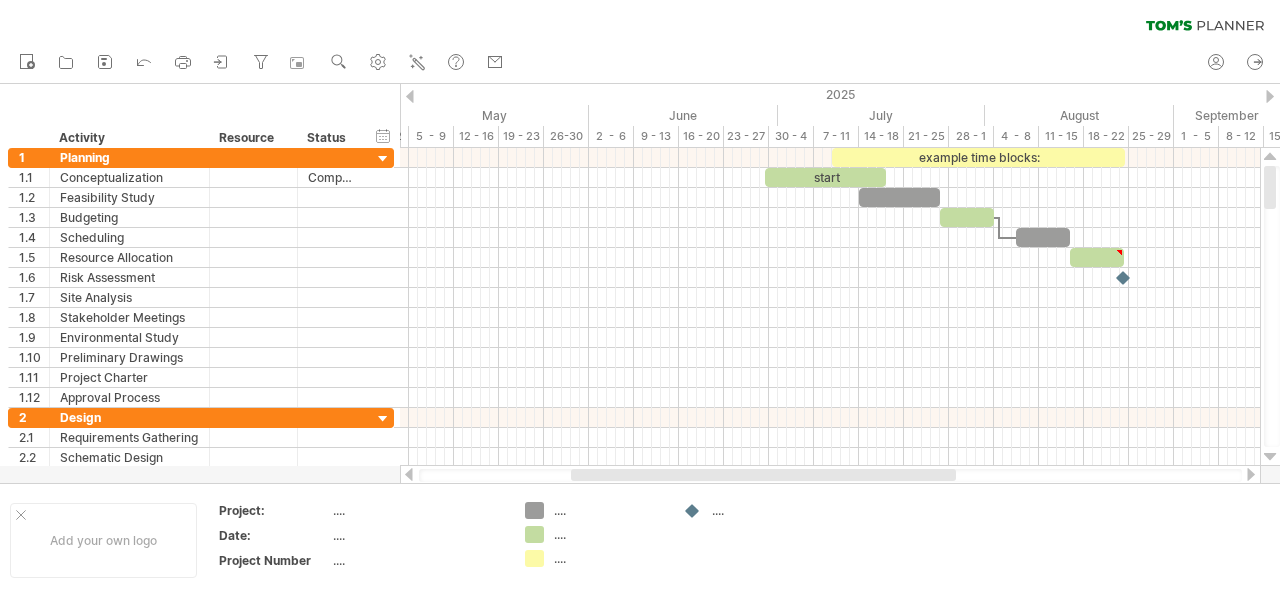 drag, startPoint x: 781, startPoint y: 477, endPoint x: 732, endPoint y: 375, distance: 113.15918 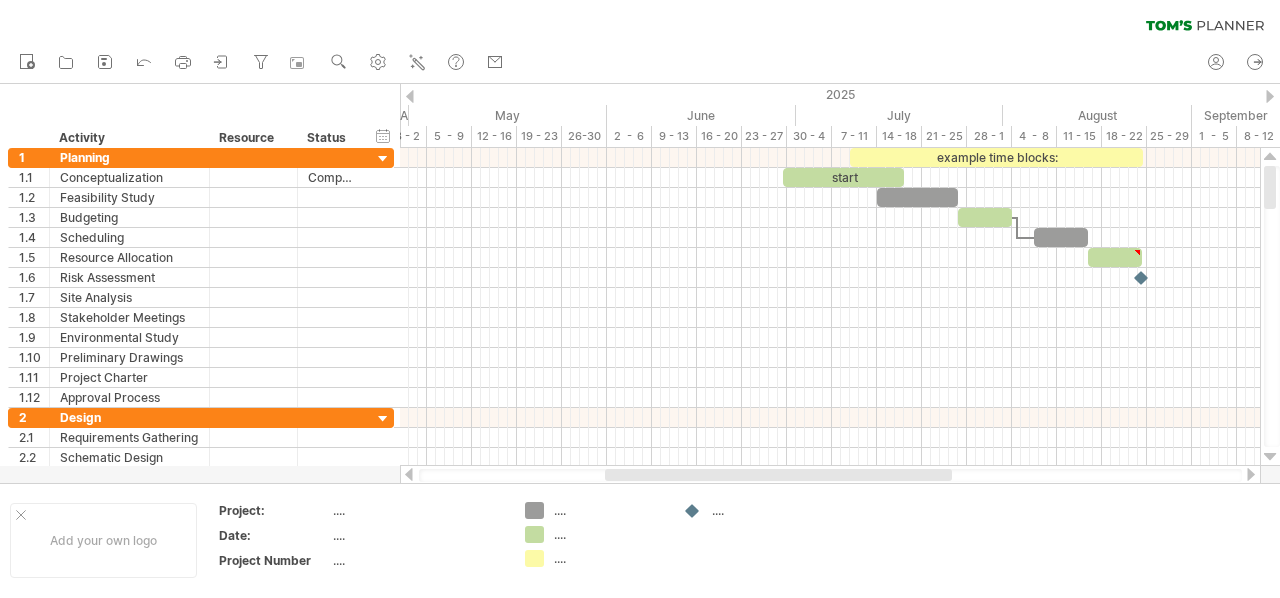 drag, startPoint x: 752, startPoint y: 475, endPoint x: 788, endPoint y: 341, distance: 138.75157 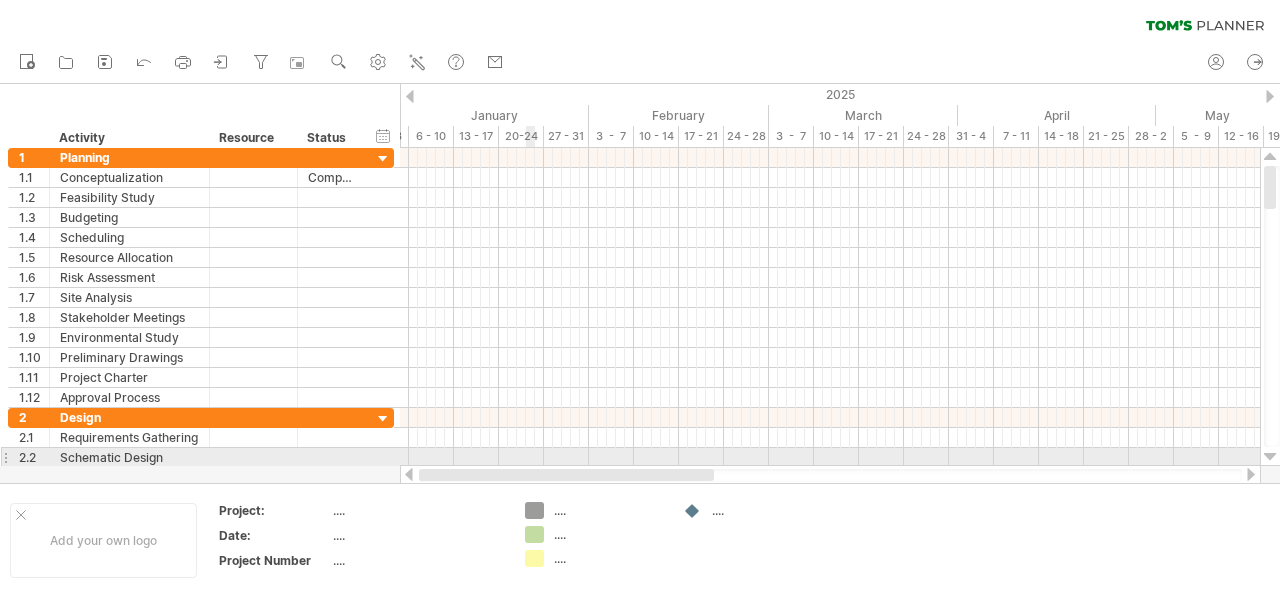 drag, startPoint x: 738, startPoint y: 475, endPoint x: 529, endPoint y: 455, distance: 209.95476 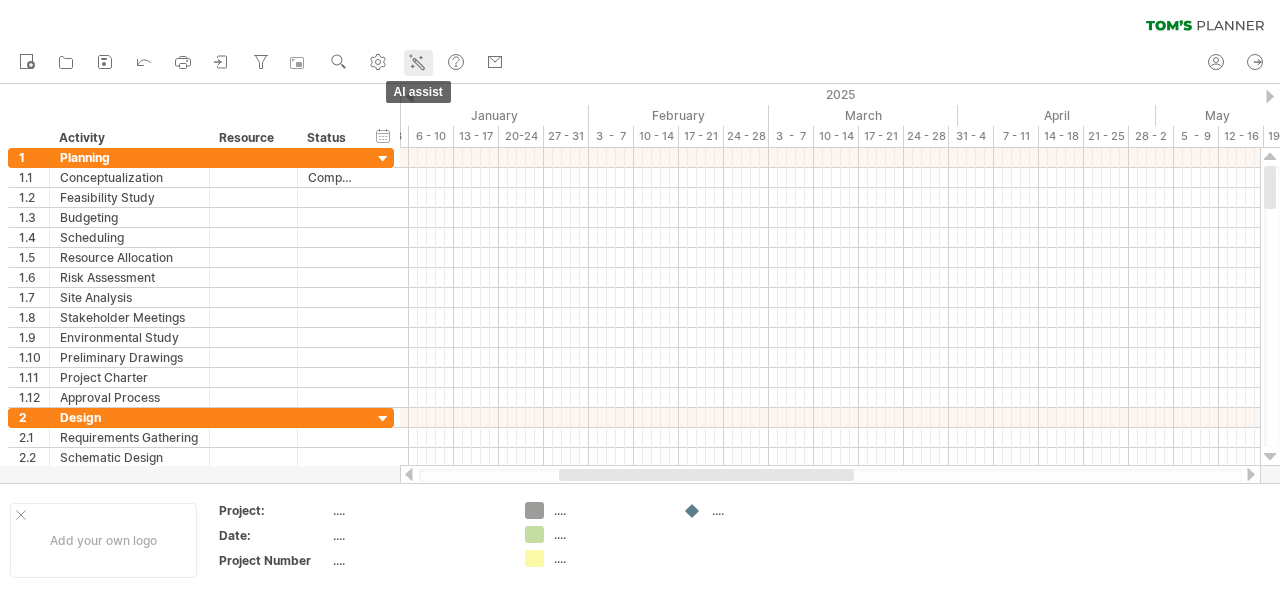 click at bounding box center (418, 63) 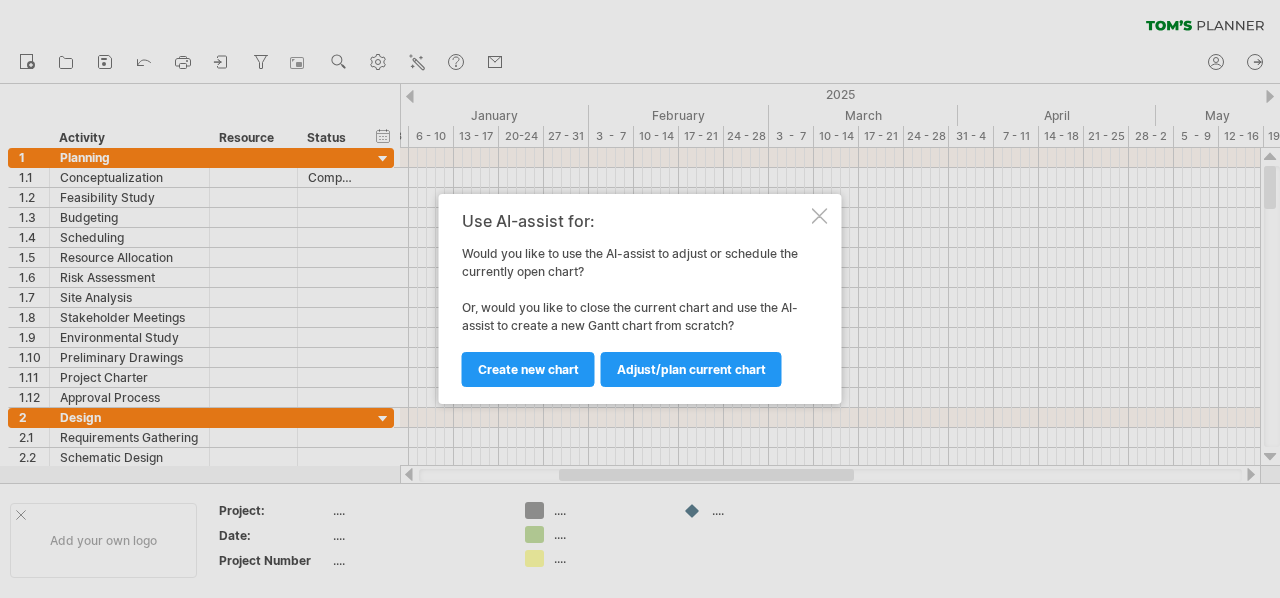 click at bounding box center [820, 216] 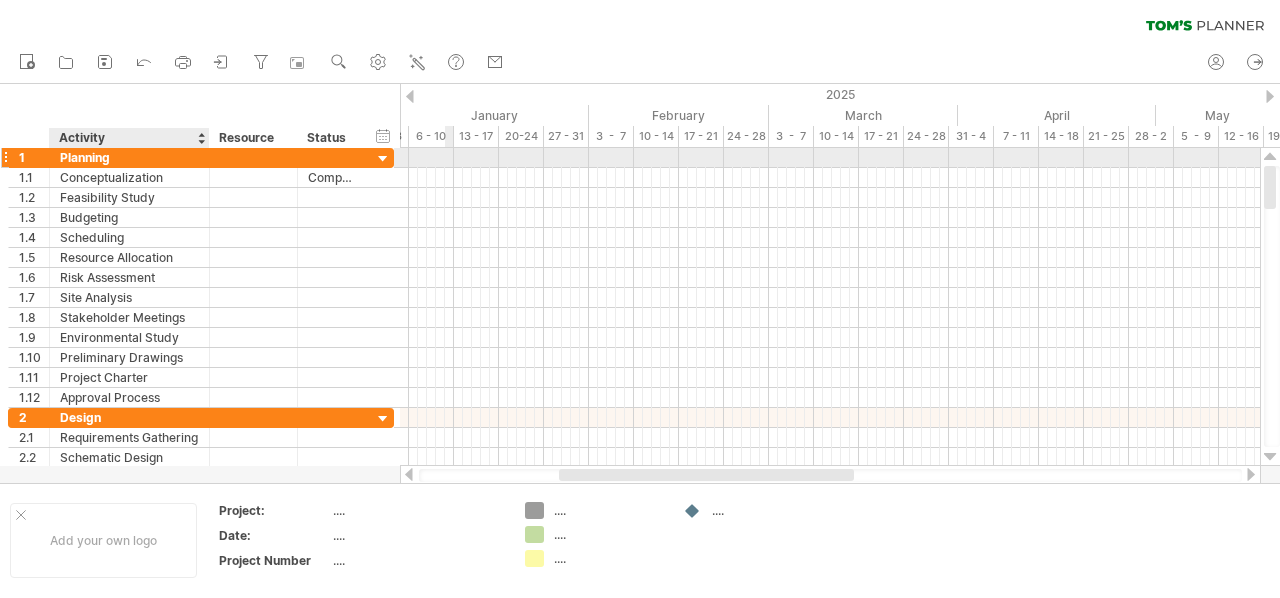click on "Planning" at bounding box center [129, 157] 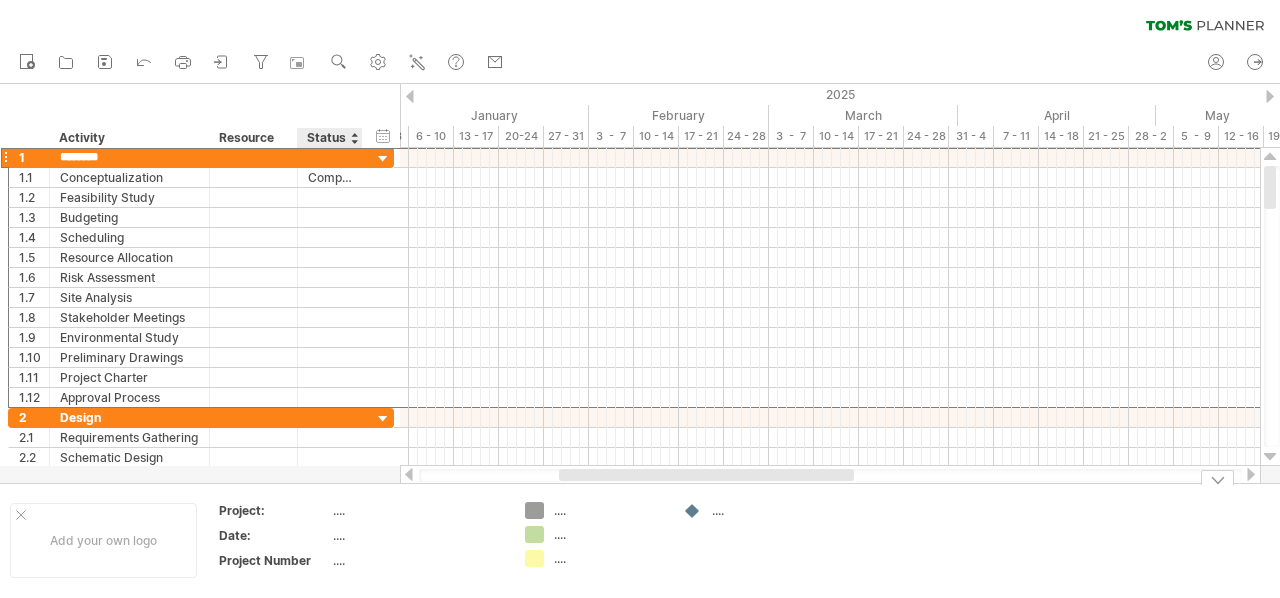 click on "...." at bounding box center (417, 510) 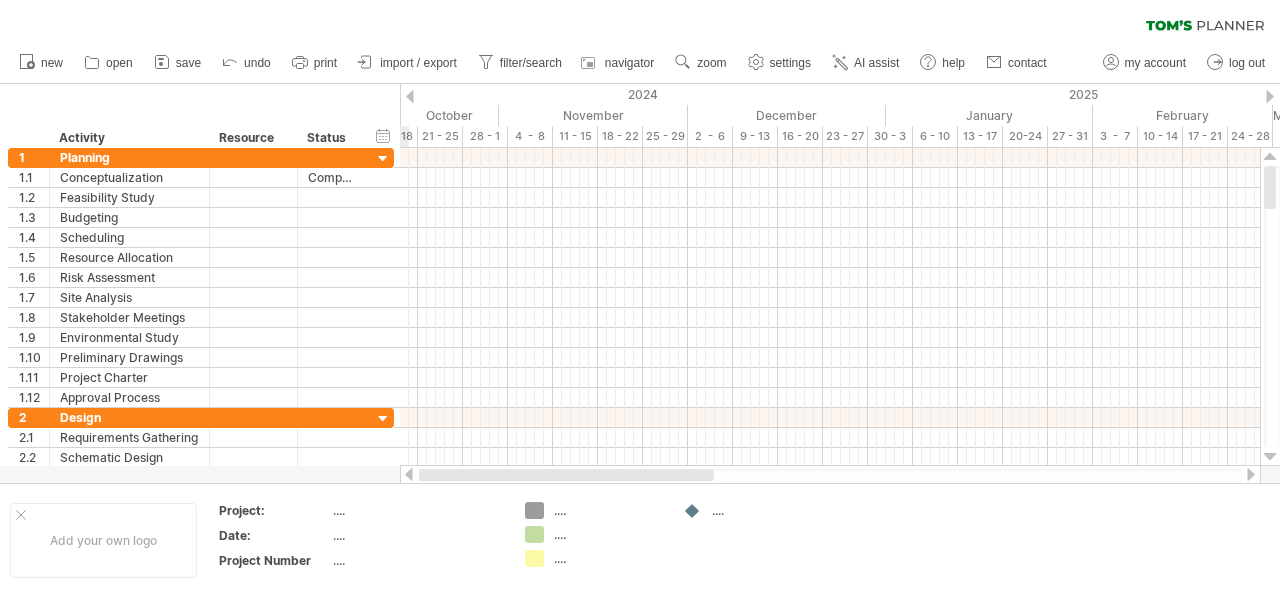 drag, startPoint x: 732, startPoint y: 471, endPoint x: 578, endPoint y: 458, distance: 154.54773 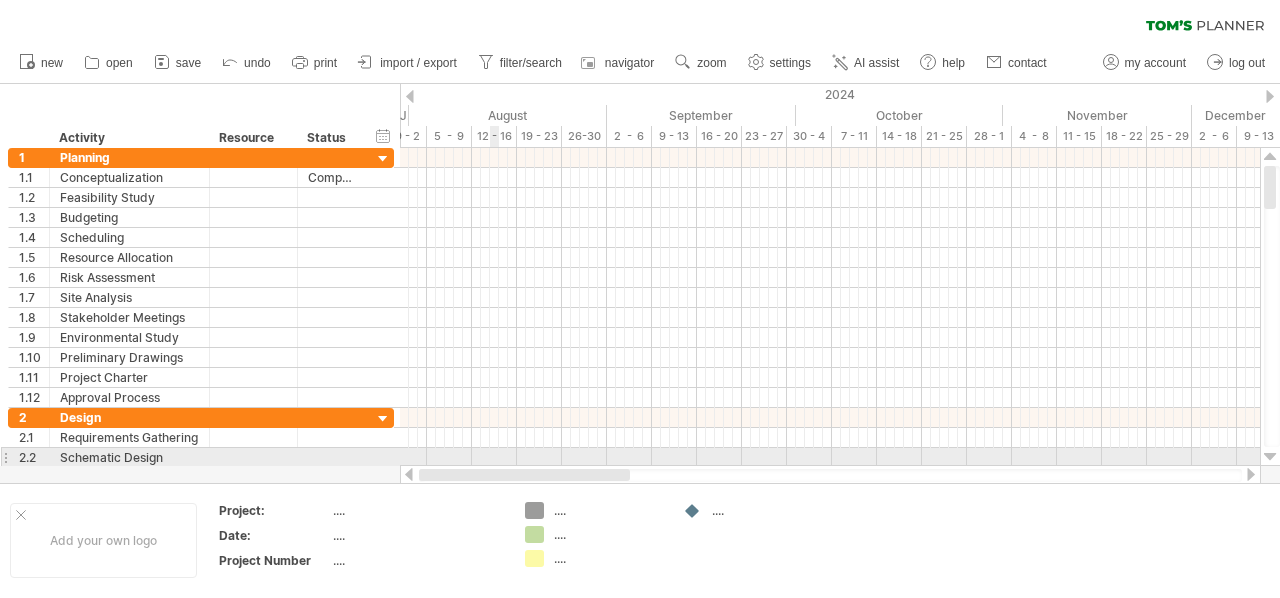 drag, startPoint x: 642, startPoint y: 475, endPoint x: 492, endPoint y: 461, distance: 150.65192 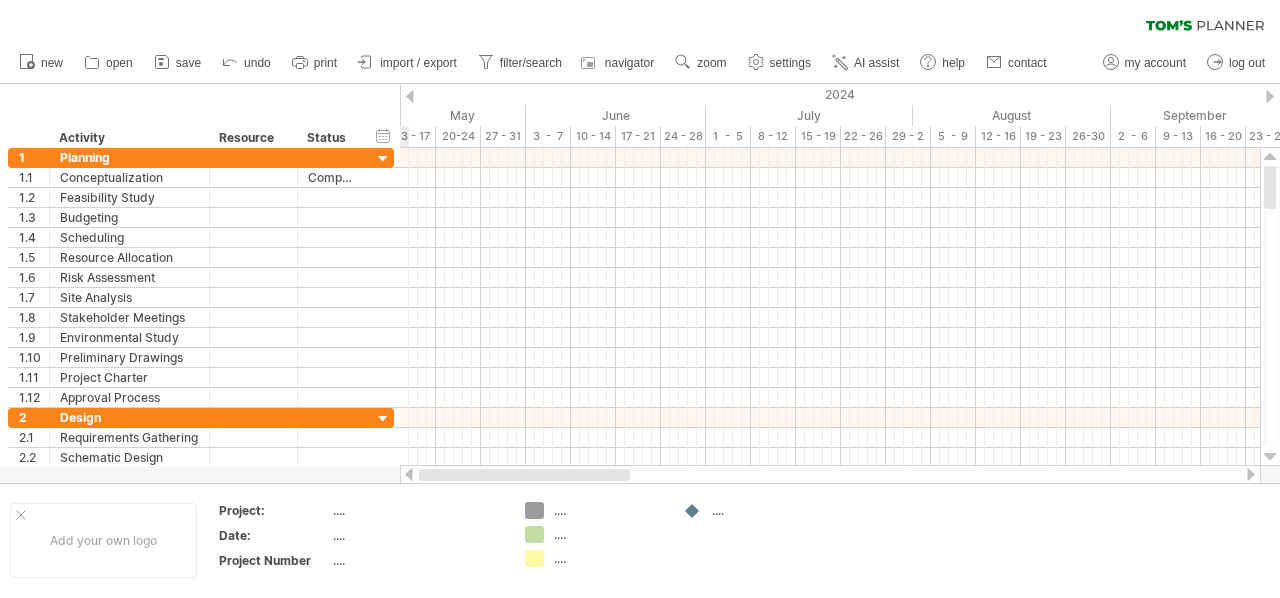 drag, startPoint x: 568, startPoint y: 478, endPoint x: 419, endPoint y: 467, distance: 149.40549 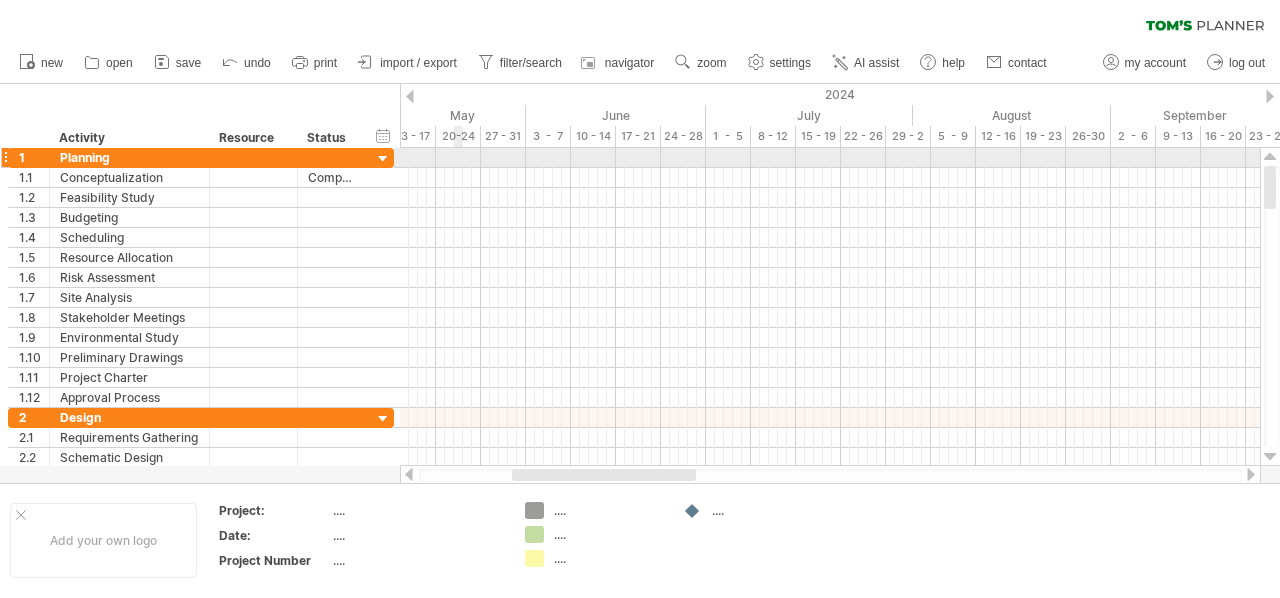 click at bounding box center (830, 158) 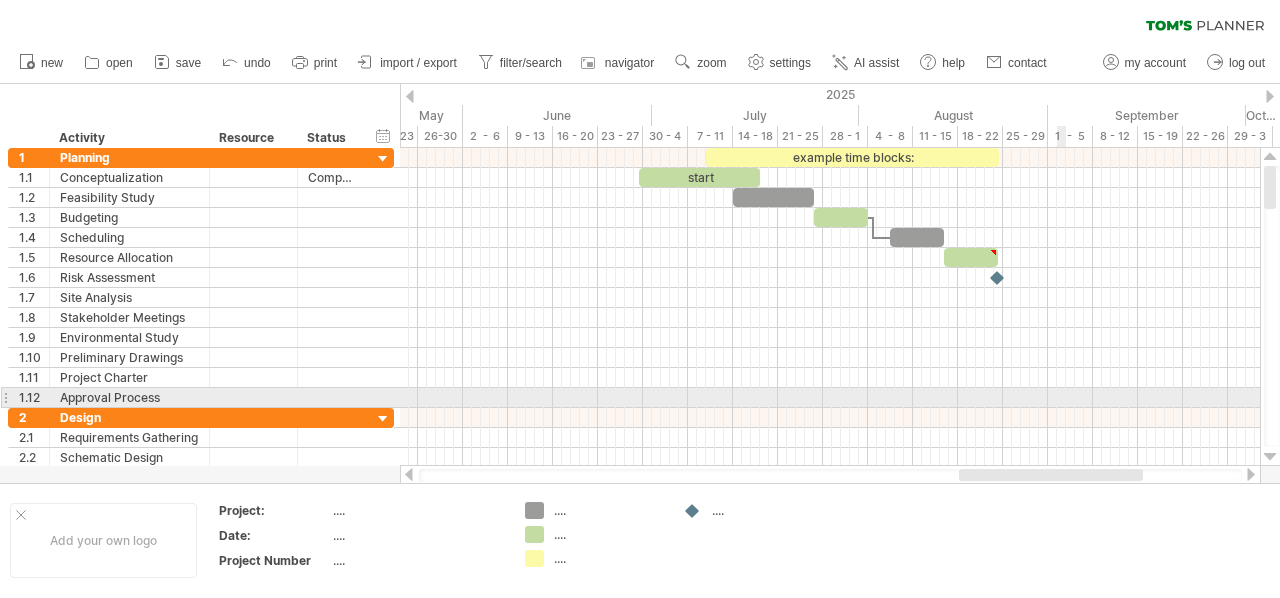 drag, startPoint x: 610, startPoint y: 478, endPoint x: 1057, endPoint y: 401, distance: 453.5835 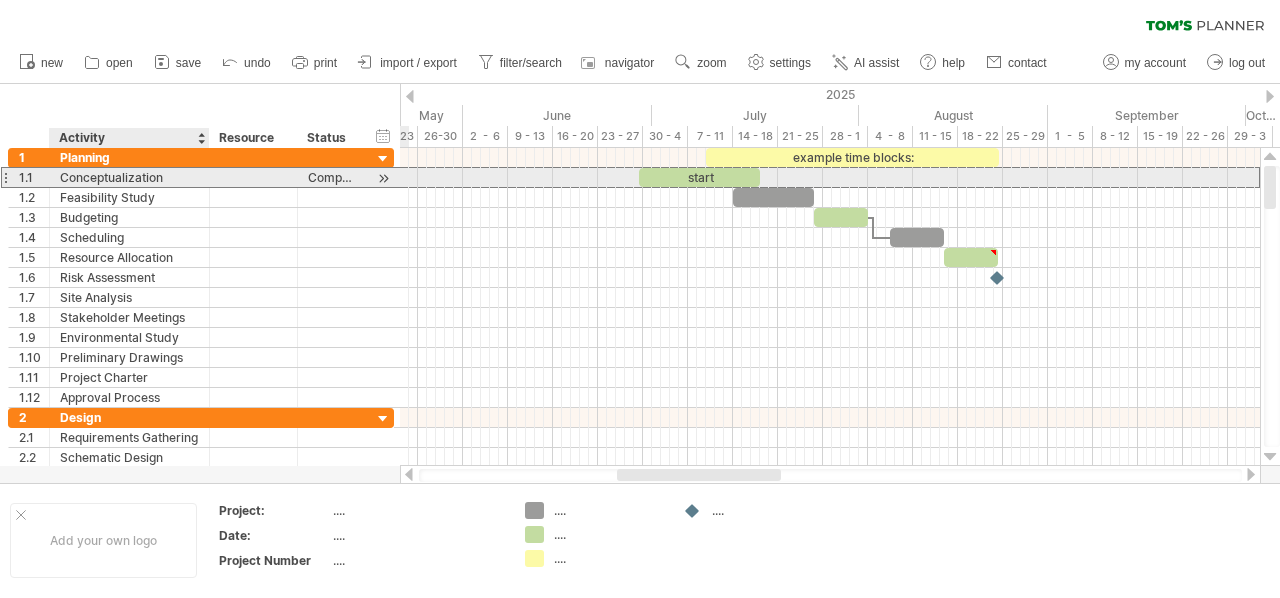 click on "Conceptualization" at bounding box center [129, 177] 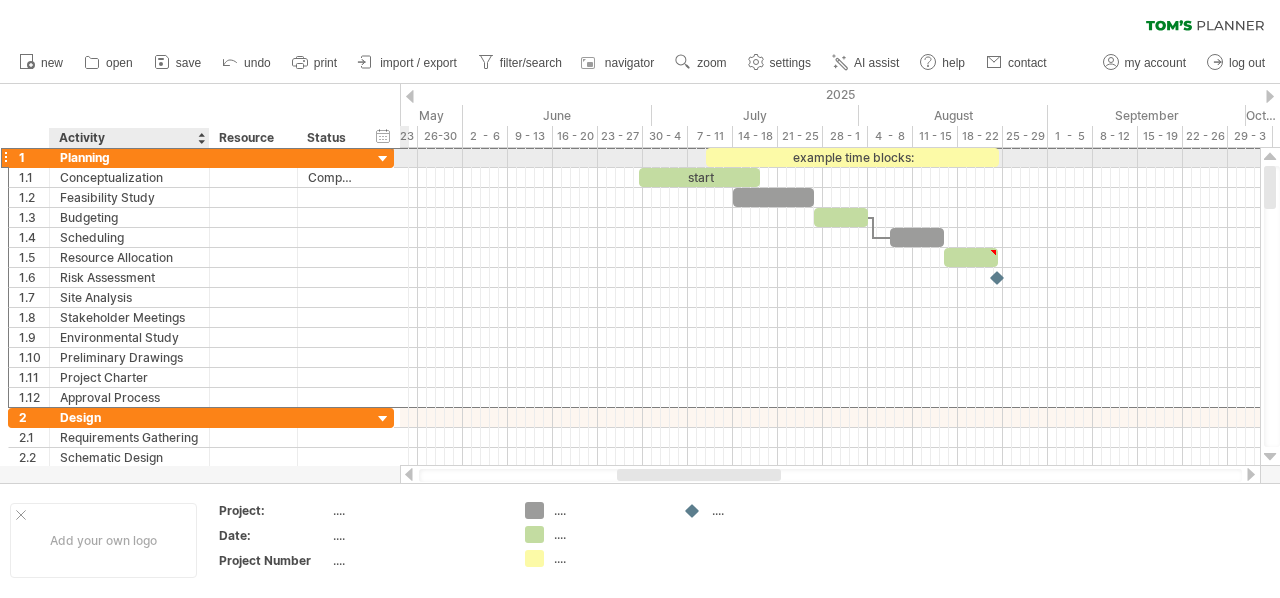 click on "Planning" at bounding box center (129, 157) 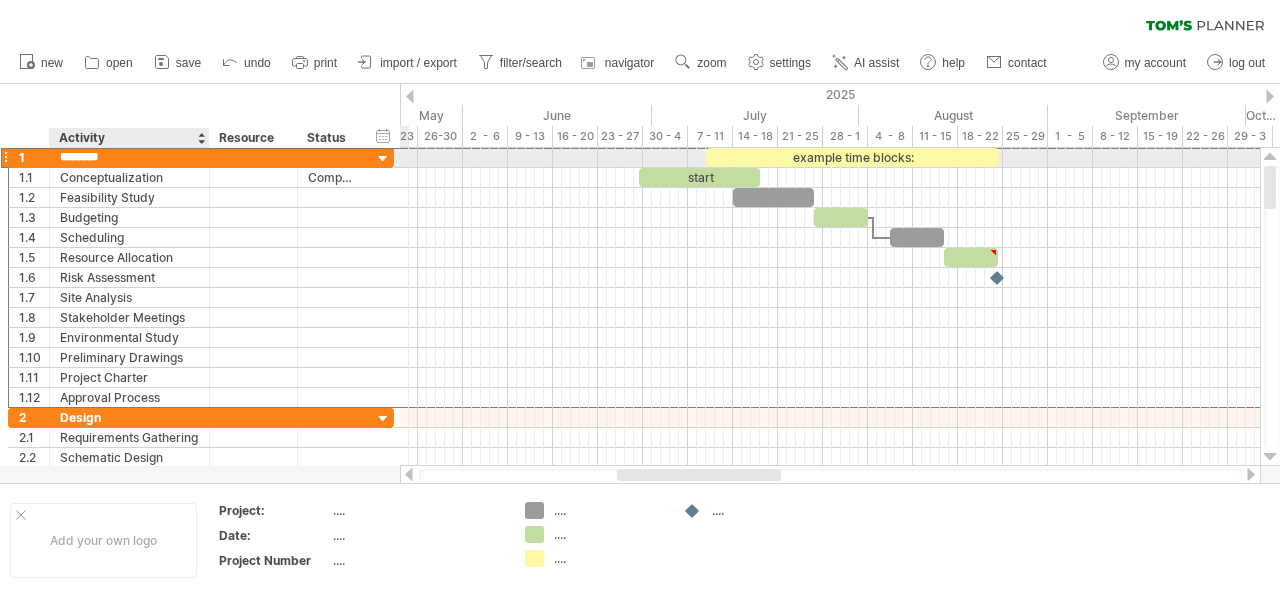 type on "*******" 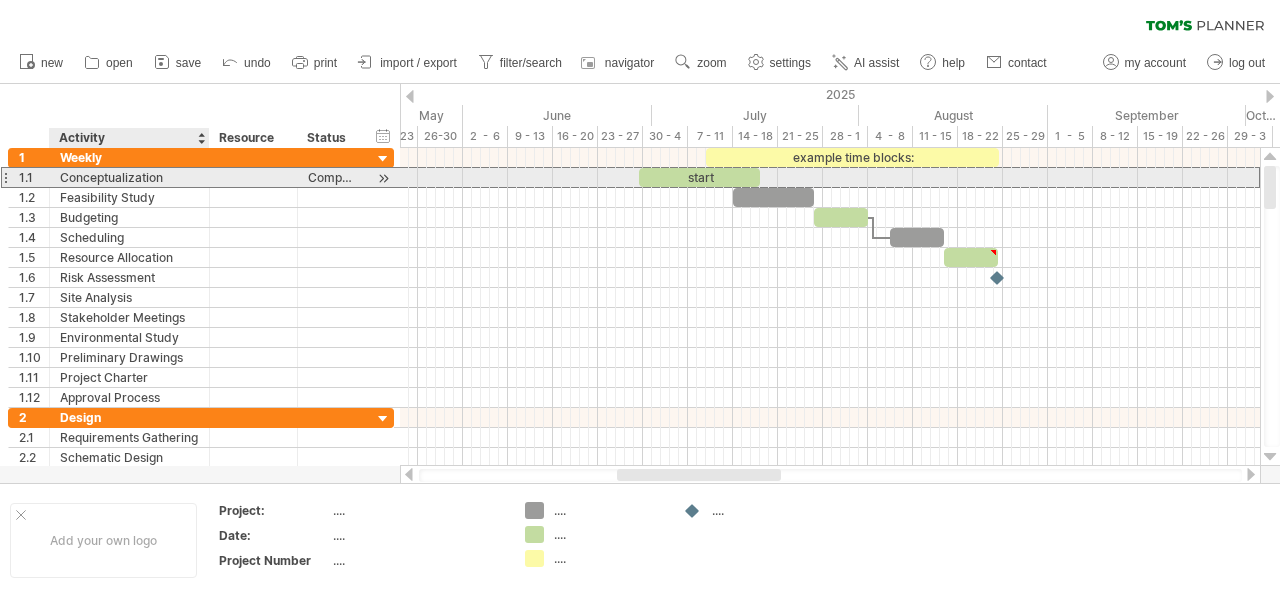 click on "Conceptualization" at bounding box center [129, 177] 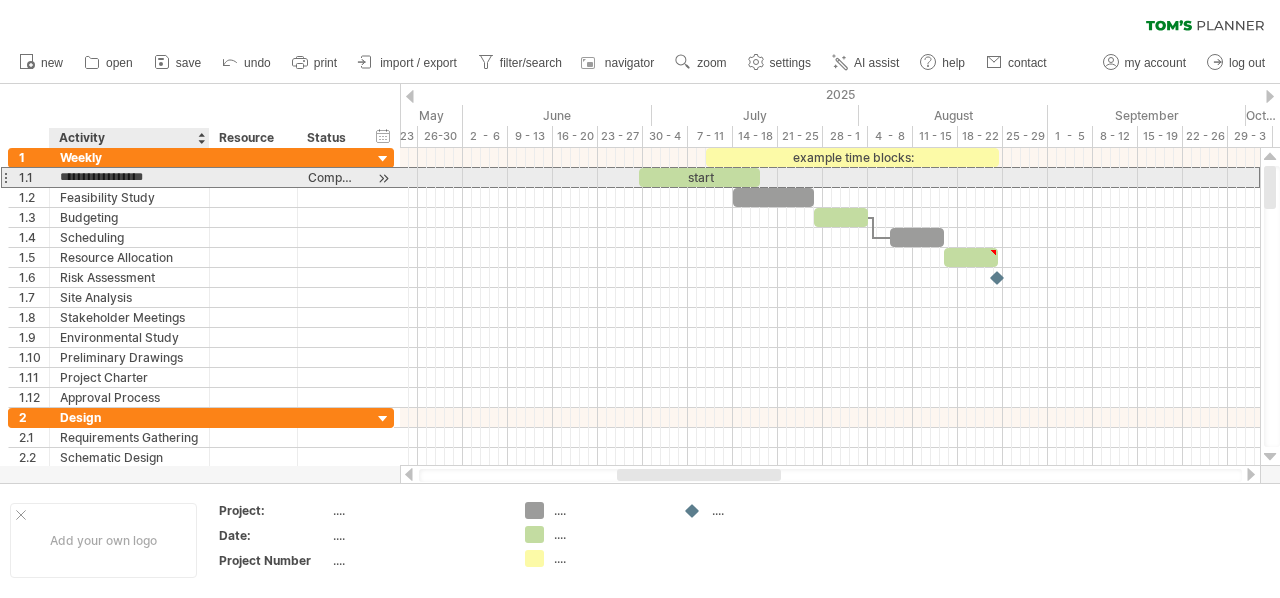 drag, startPoint x: 162, startPoint y: 175, endPoint x: 62, endPoint y: 179, distance: 100.07997 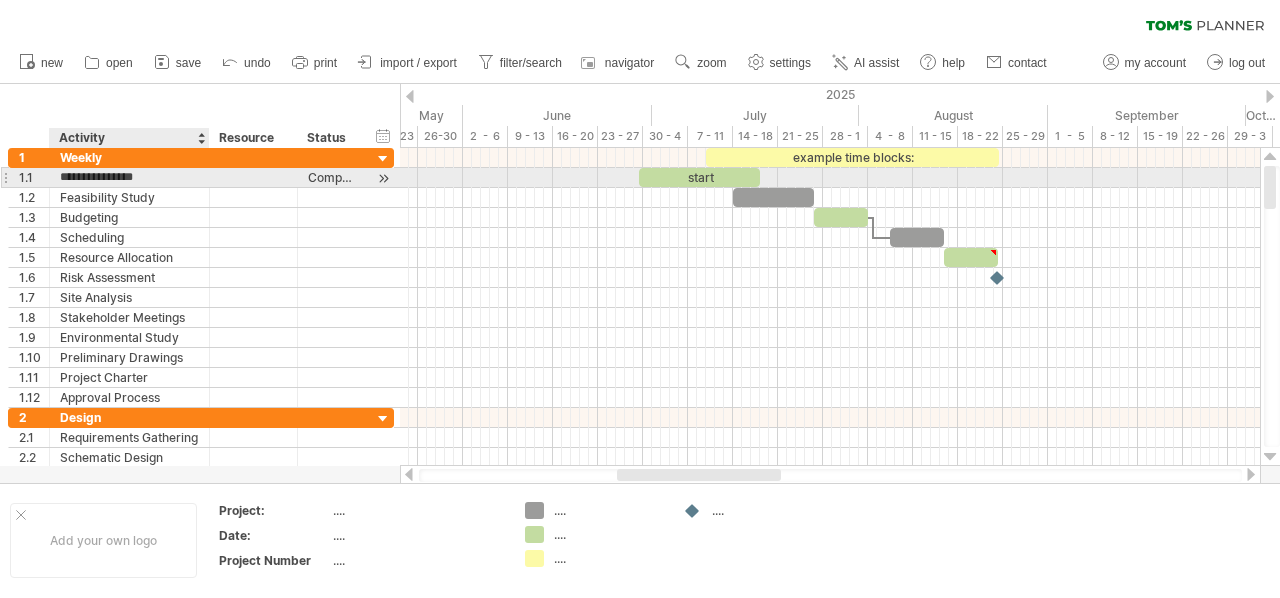 click on "**********" at bounding box center [129, 177] 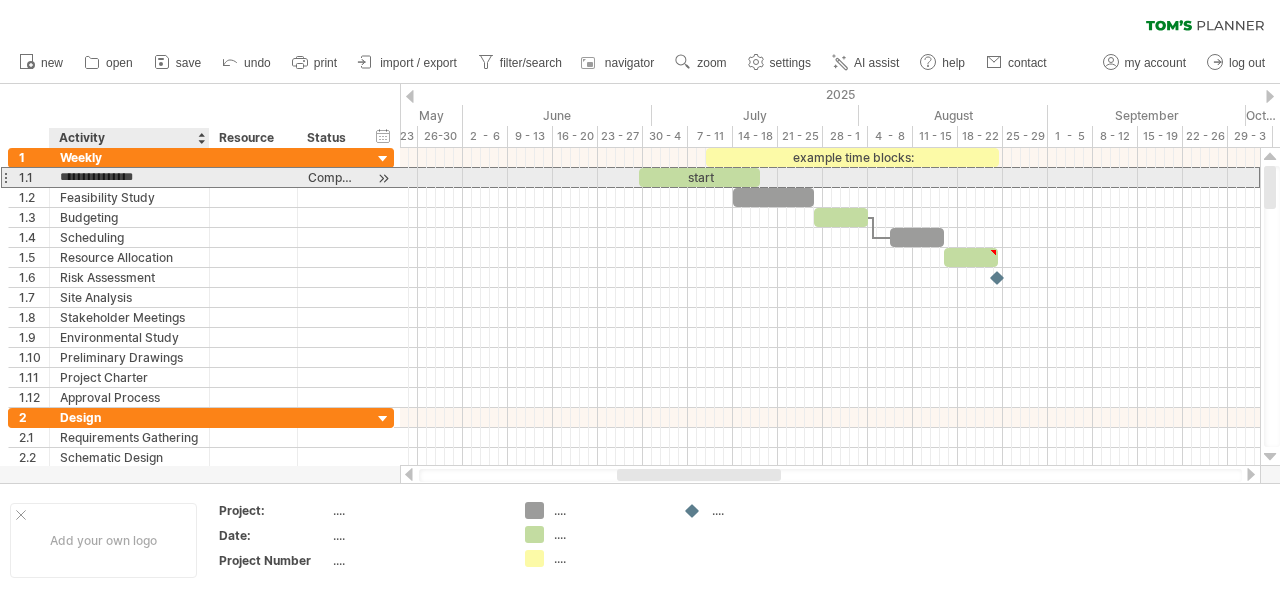 click on "**********" at bounding box center [129, 177] 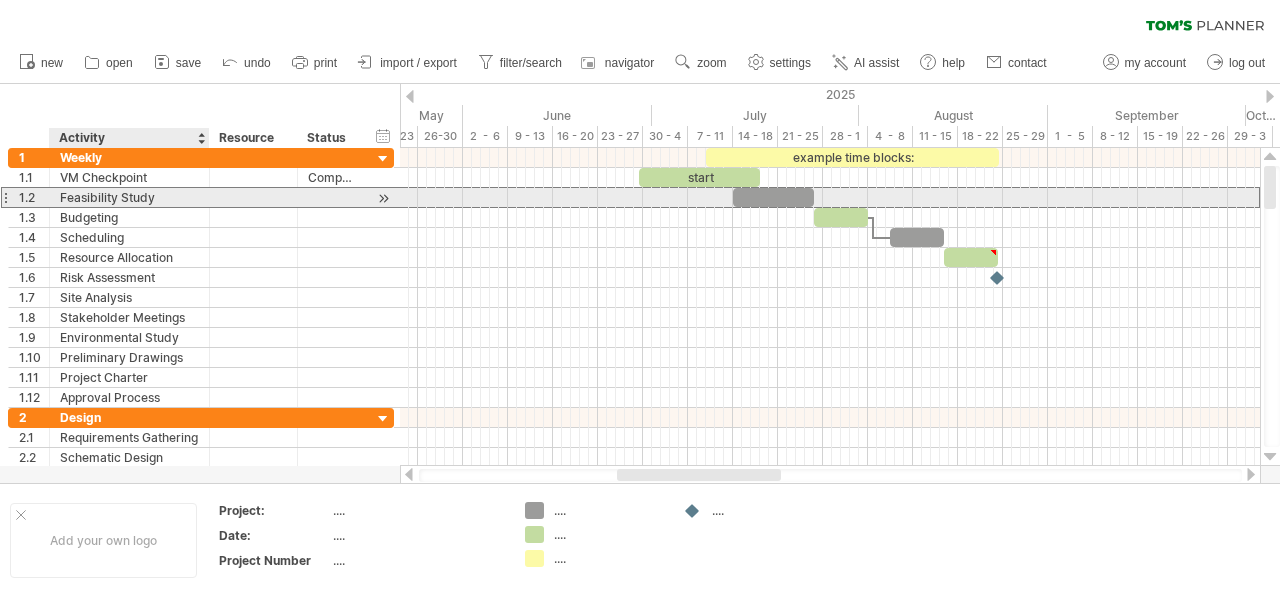 click on "Feasibility Study" at bounding box center [129, 197] 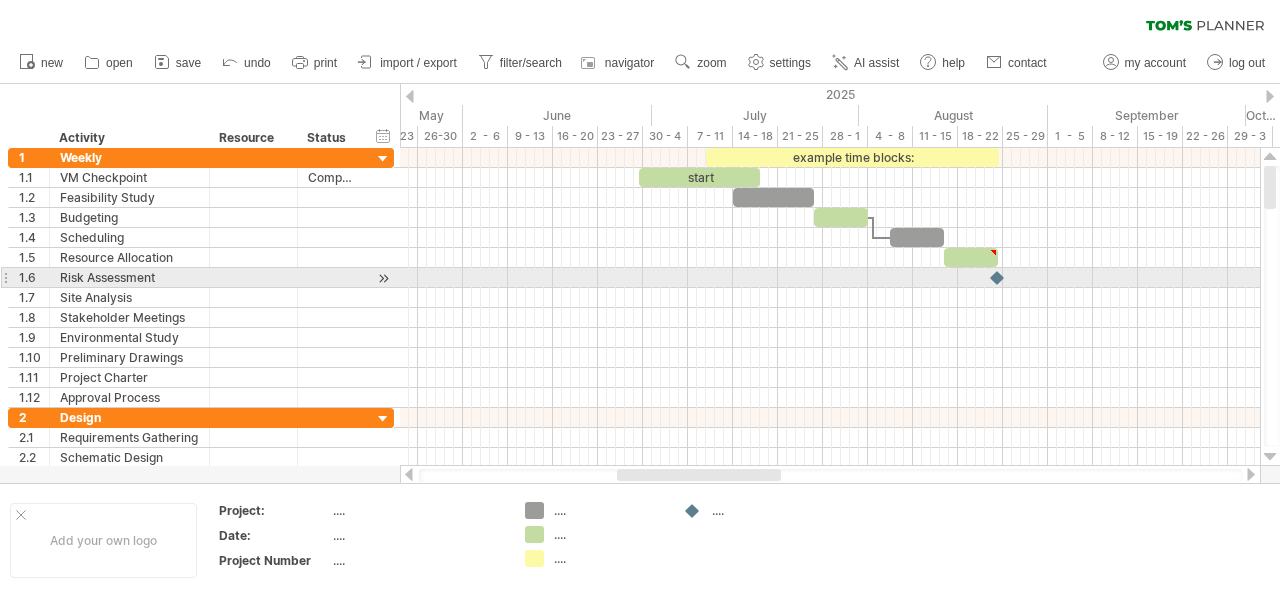 drag, startPoint x: 0, startPoint y: 257, endPoint x: 7, endPoint y: 283, distance: 26.925823 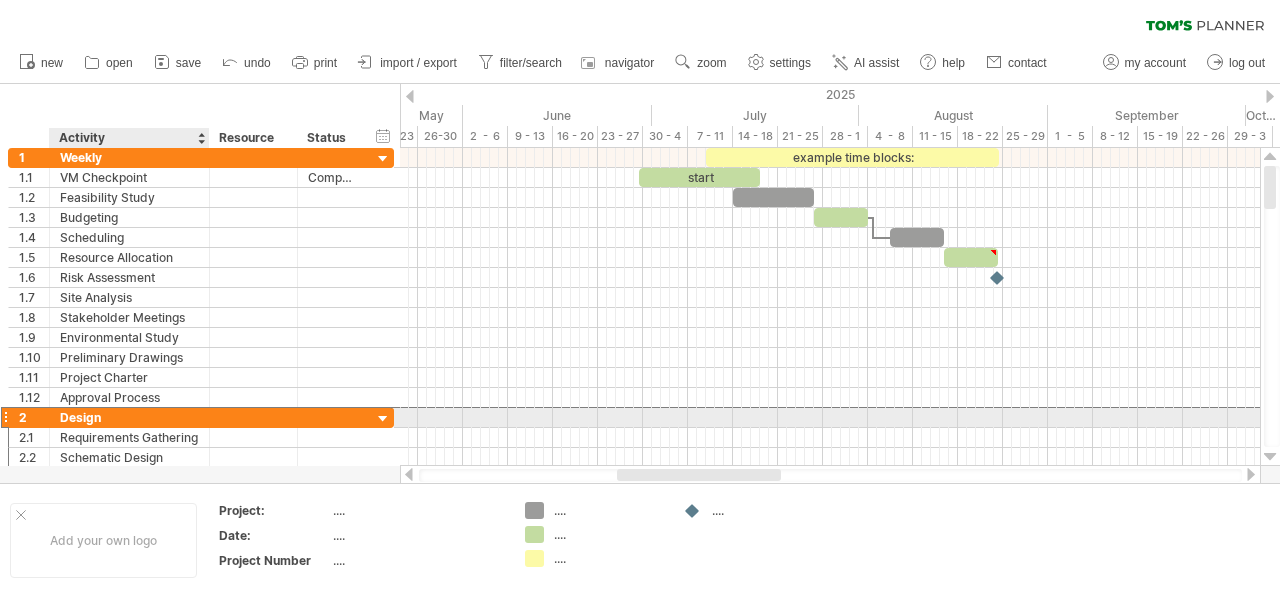 click on "Design" at bounding box center [129, 417] 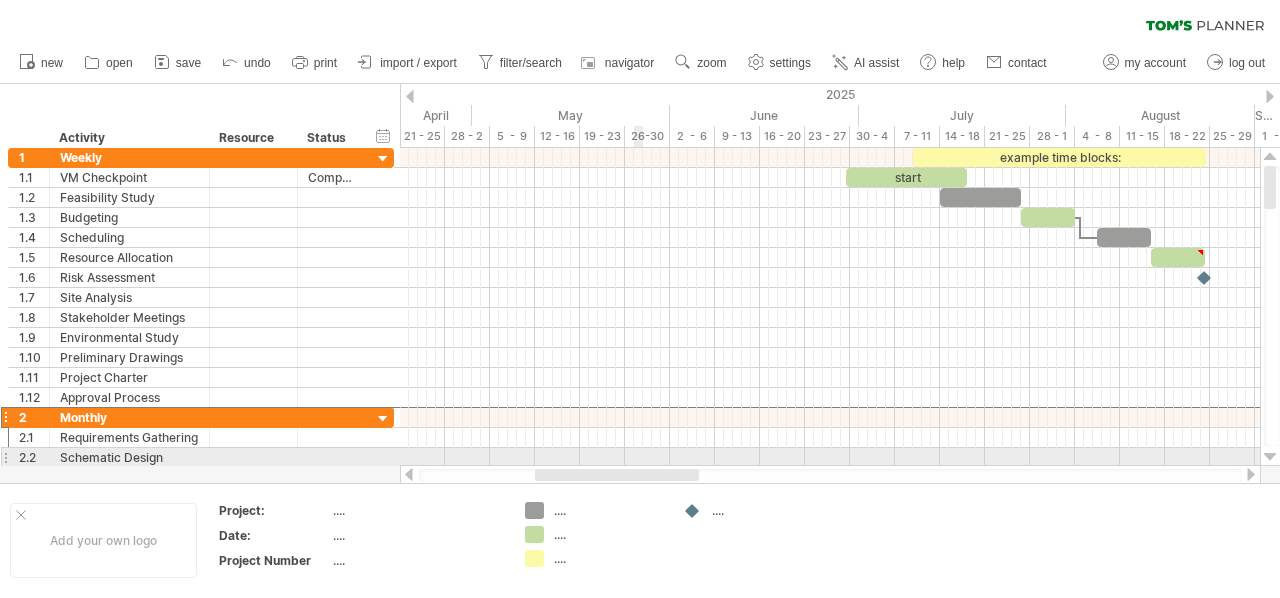 drag, startPoint x: 716, startPoint y: 478, endPoint x: 634, endPoint y: 459, distance: 84.17244 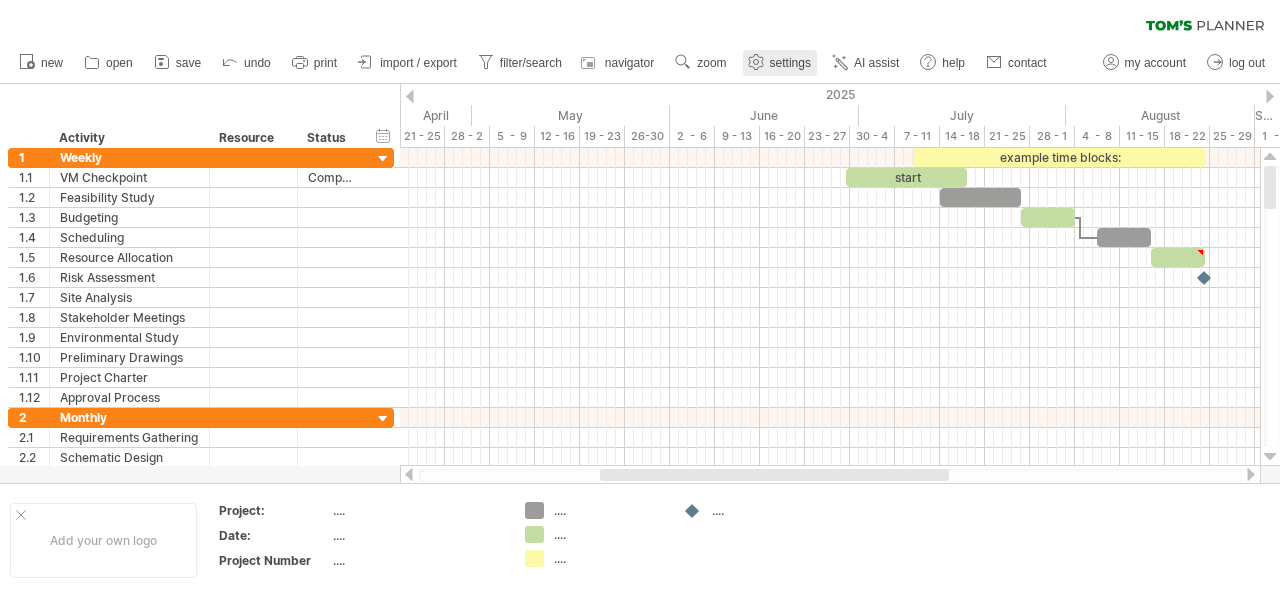 click on "settings" at bounding box center [790, 63] 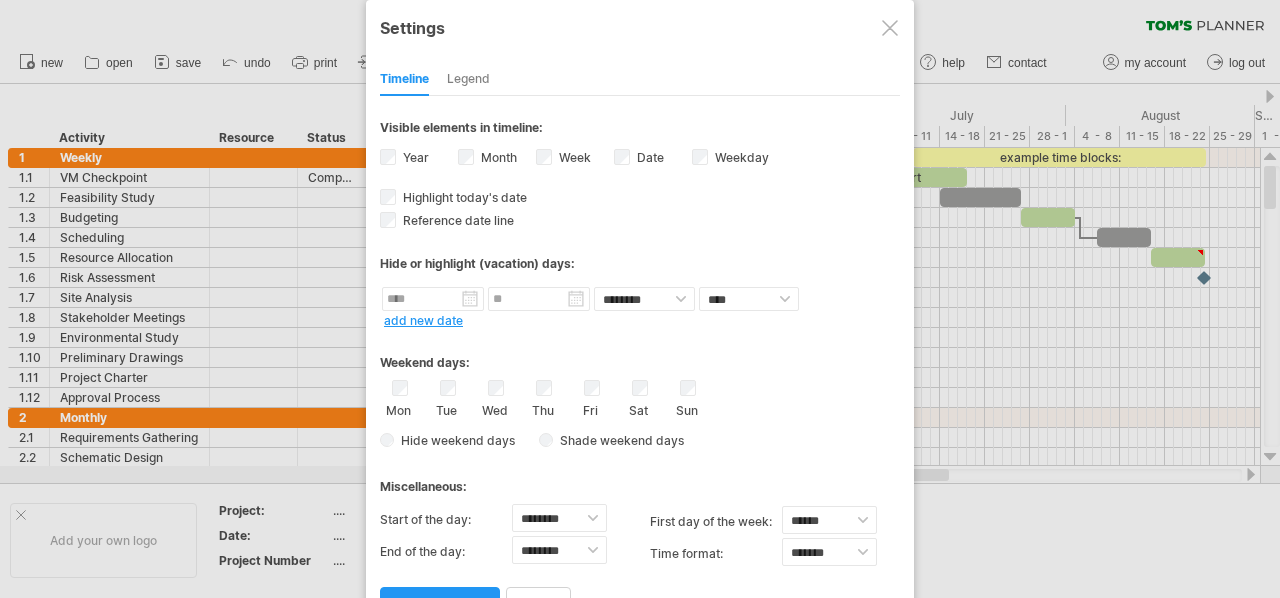 click on "Legend" at bounding box center (468, 80) 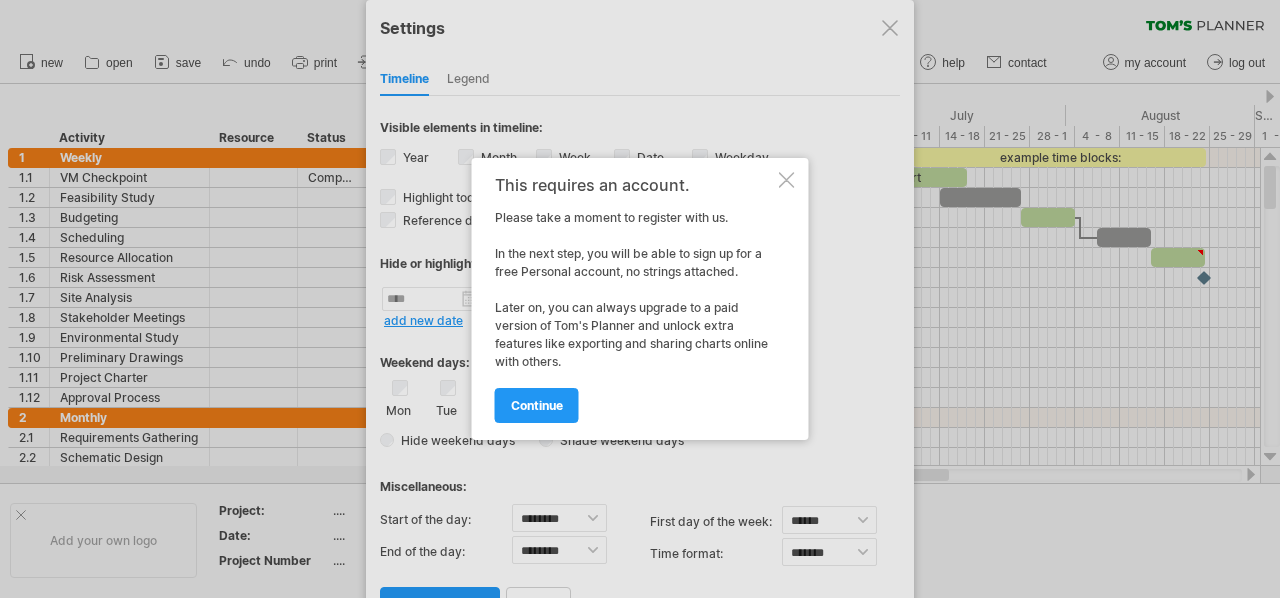 click at bounding box center (787, 180) 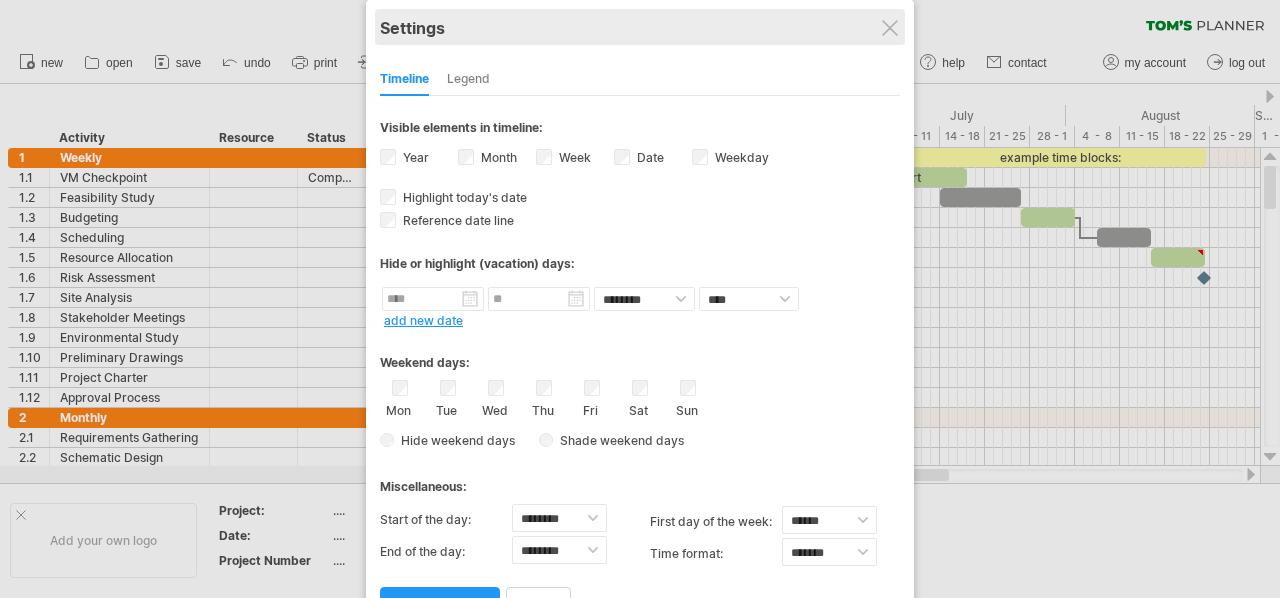 click on "Settings" at bounding box center [640, 27] 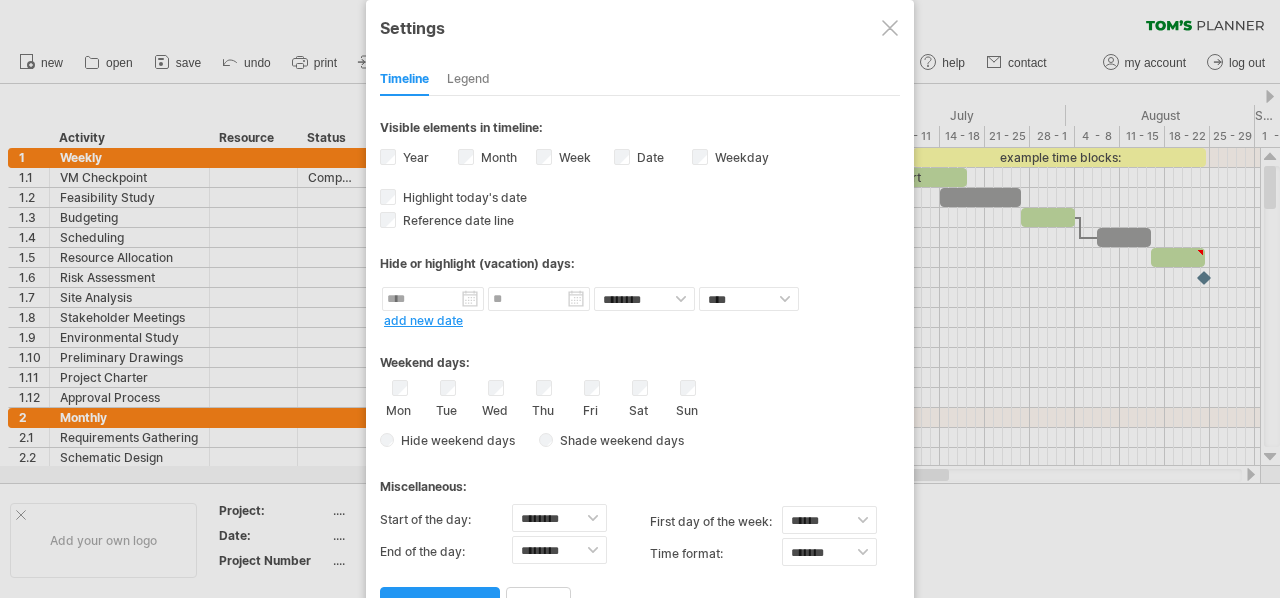 click at bounding box center [890, 28] 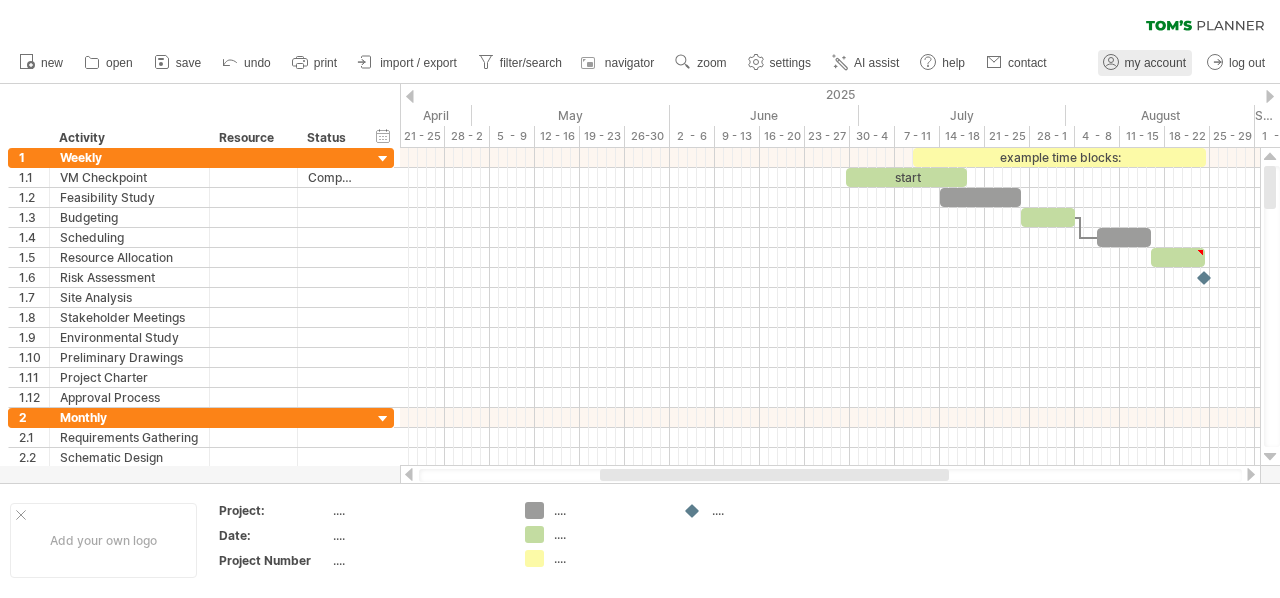 click on "my account" at bounding box center [1155, 63] 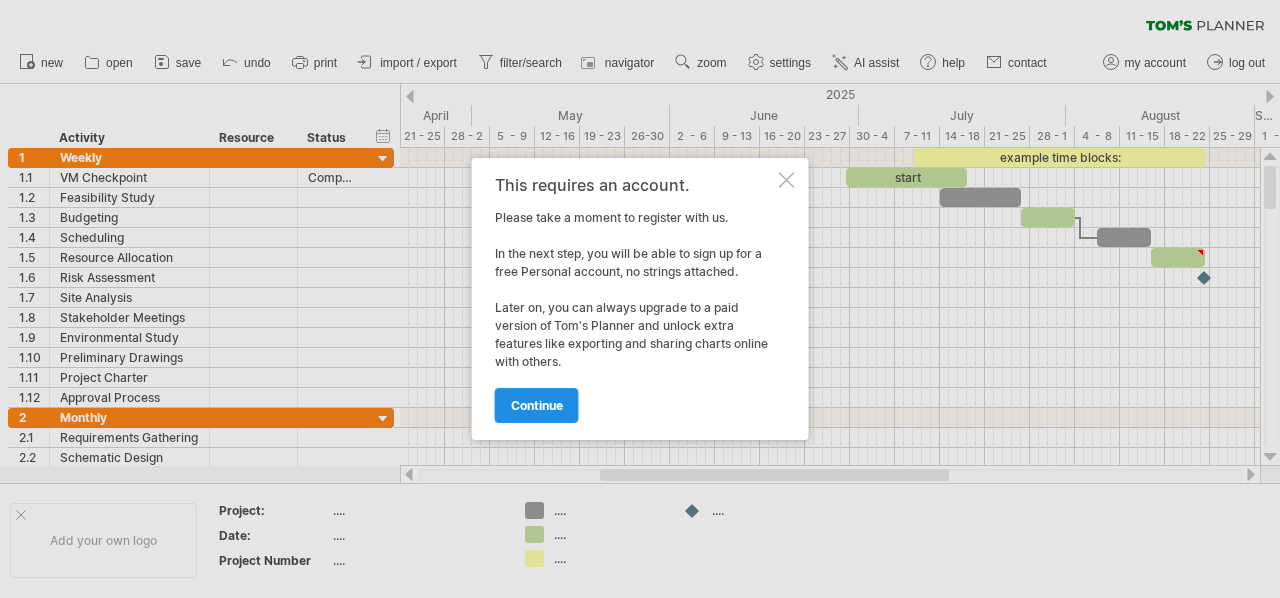 click on "continue" at bounding box center (537, 405) 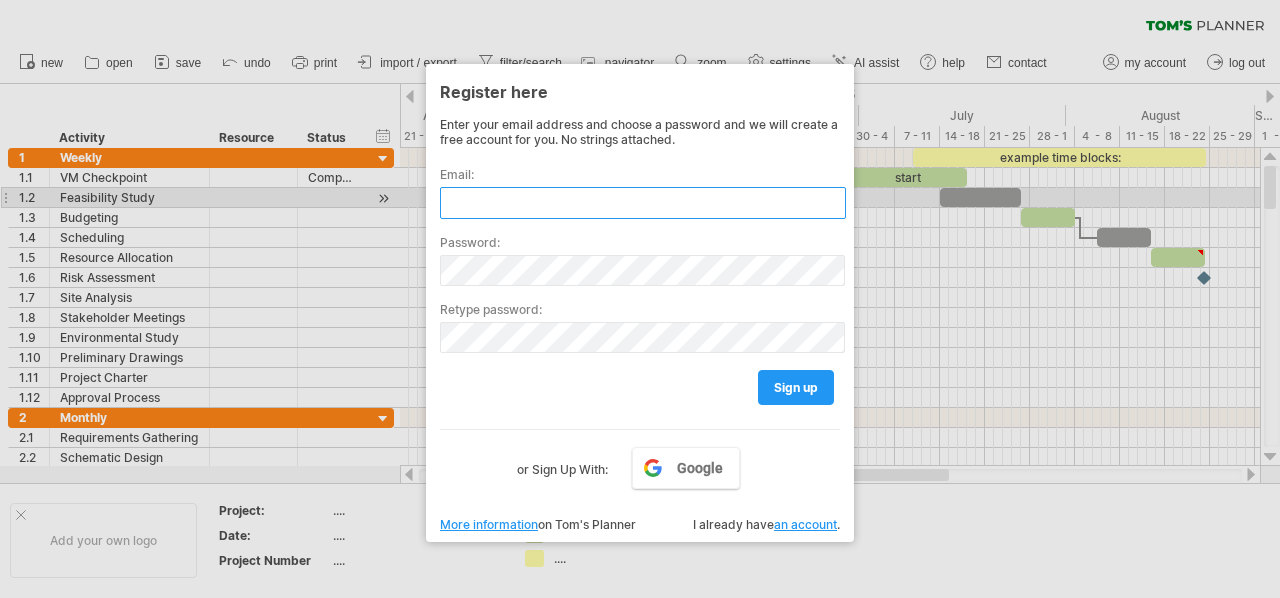 click at bounding box center [643, 203] 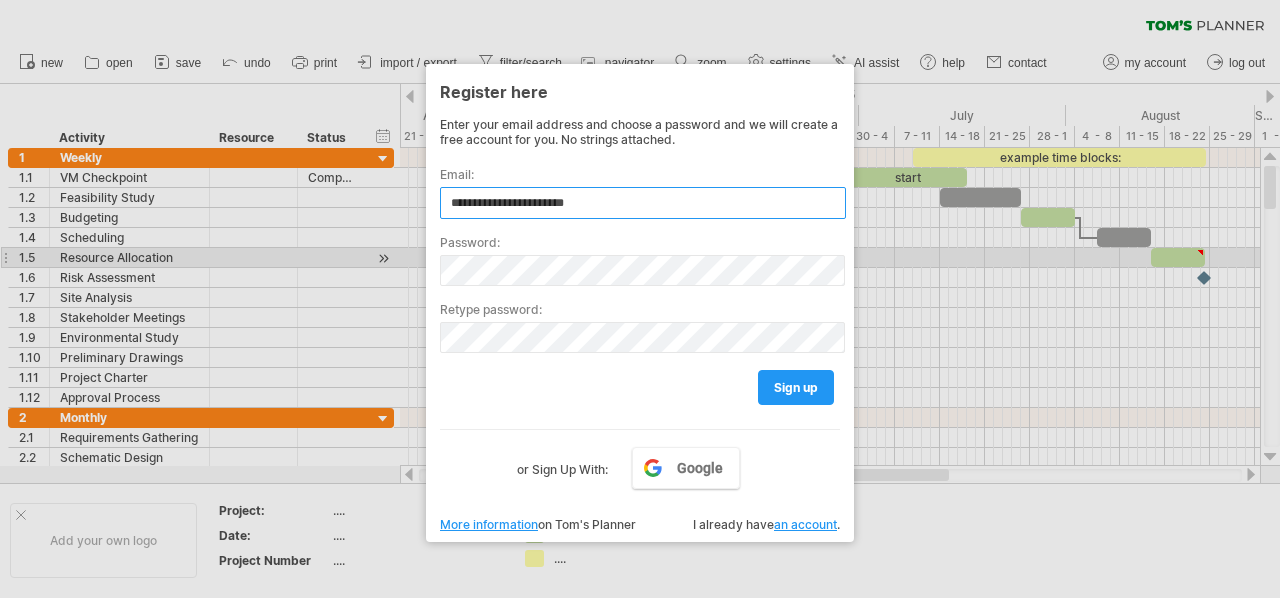 type on "**********" 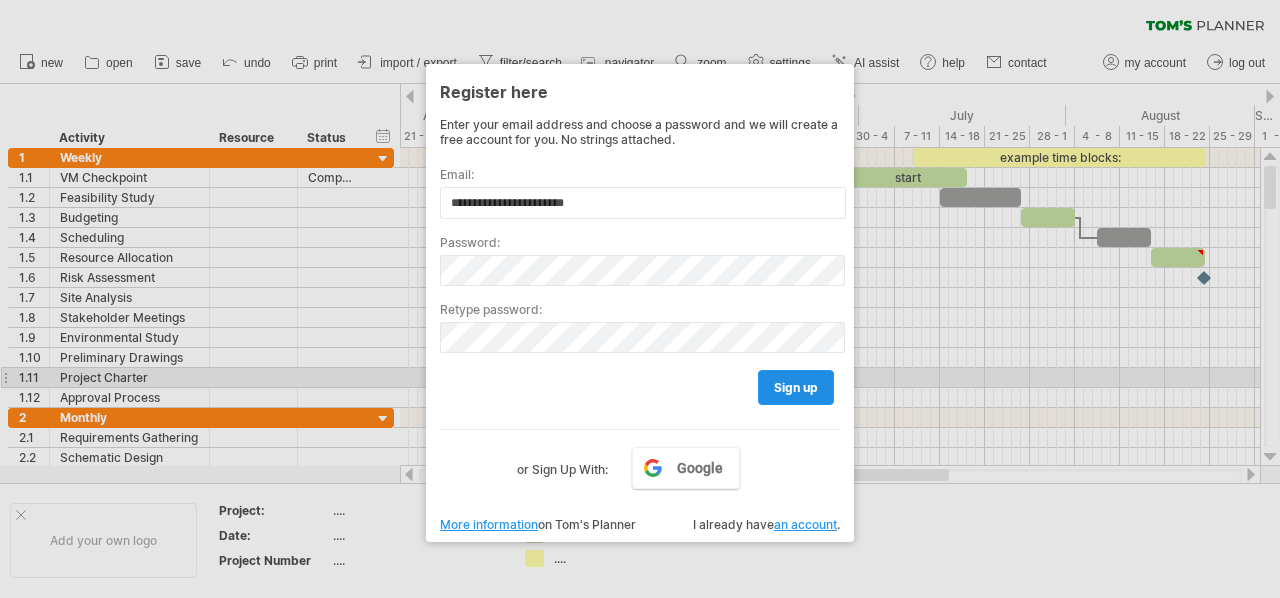 click on "sign up" at bounding box center [796, 387] 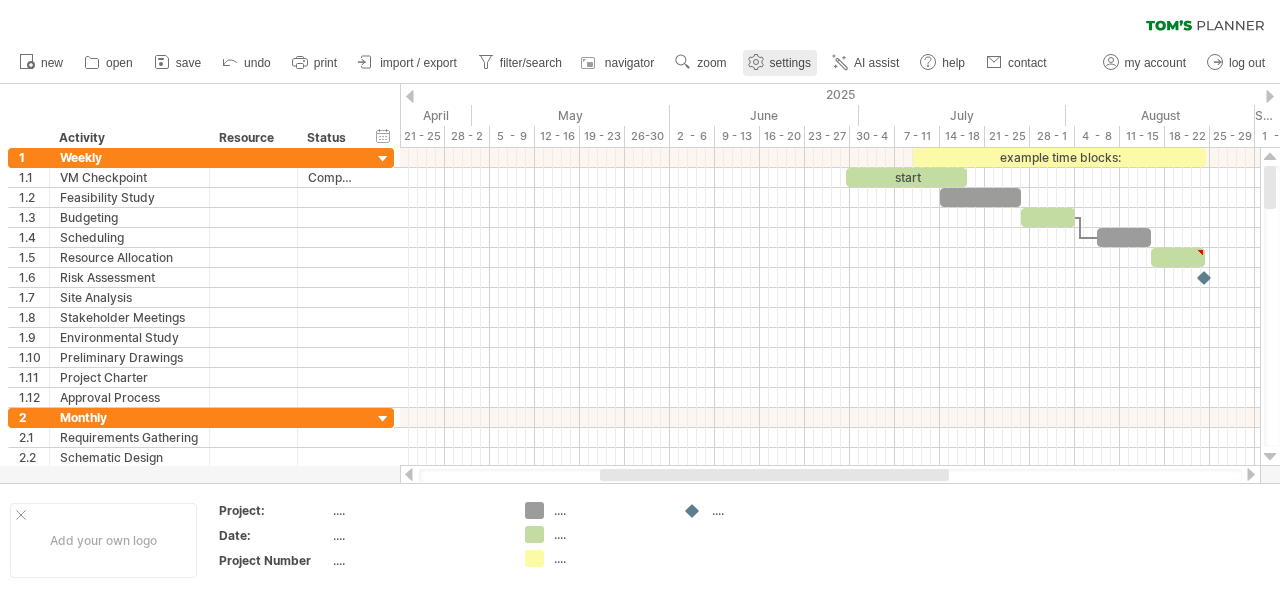 click on "settings" at bounding box center (780, 63) 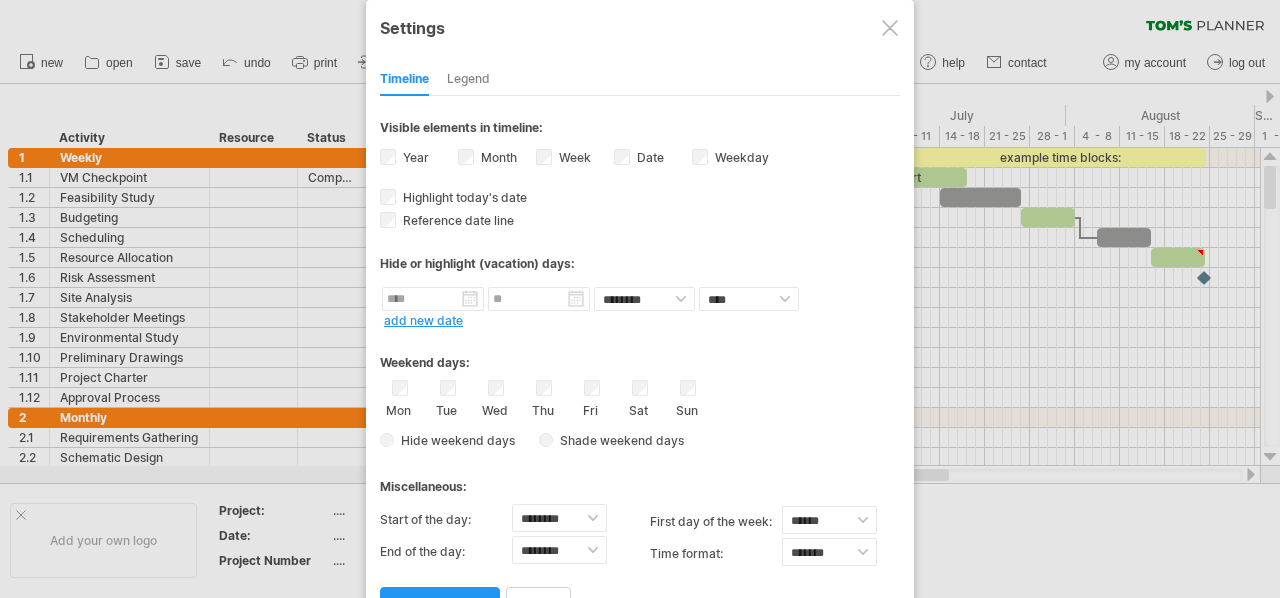 click on "Legend" at bounding box center [468, 80] 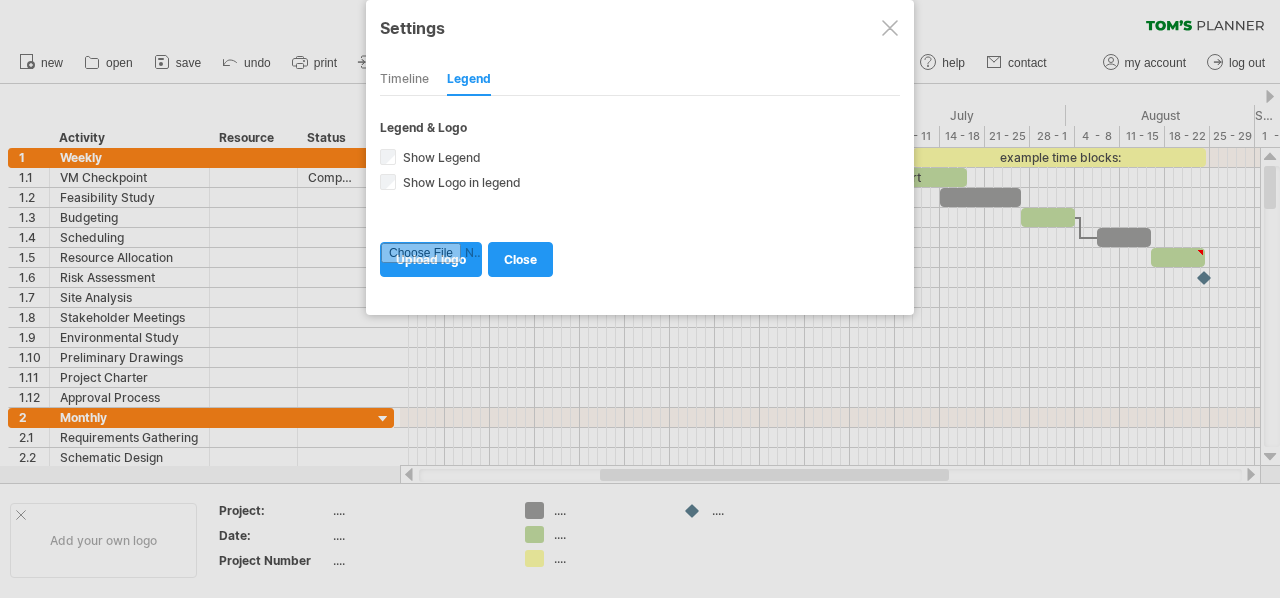 click at bounding box center [890, 28] 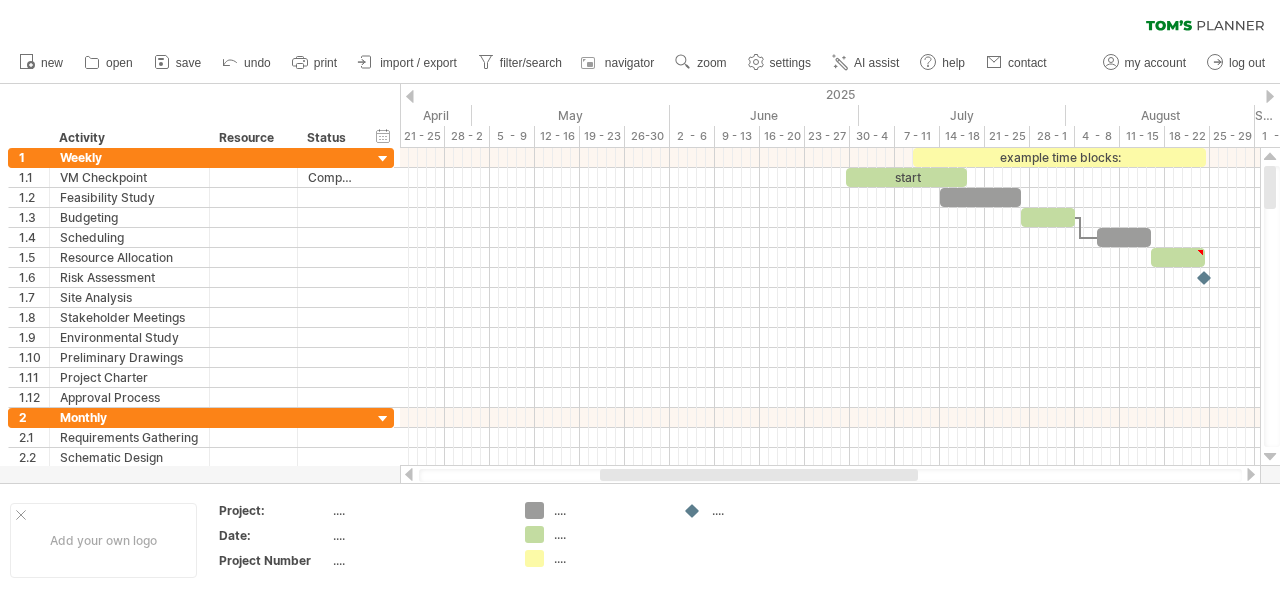 click at bounding box center [759, 475] 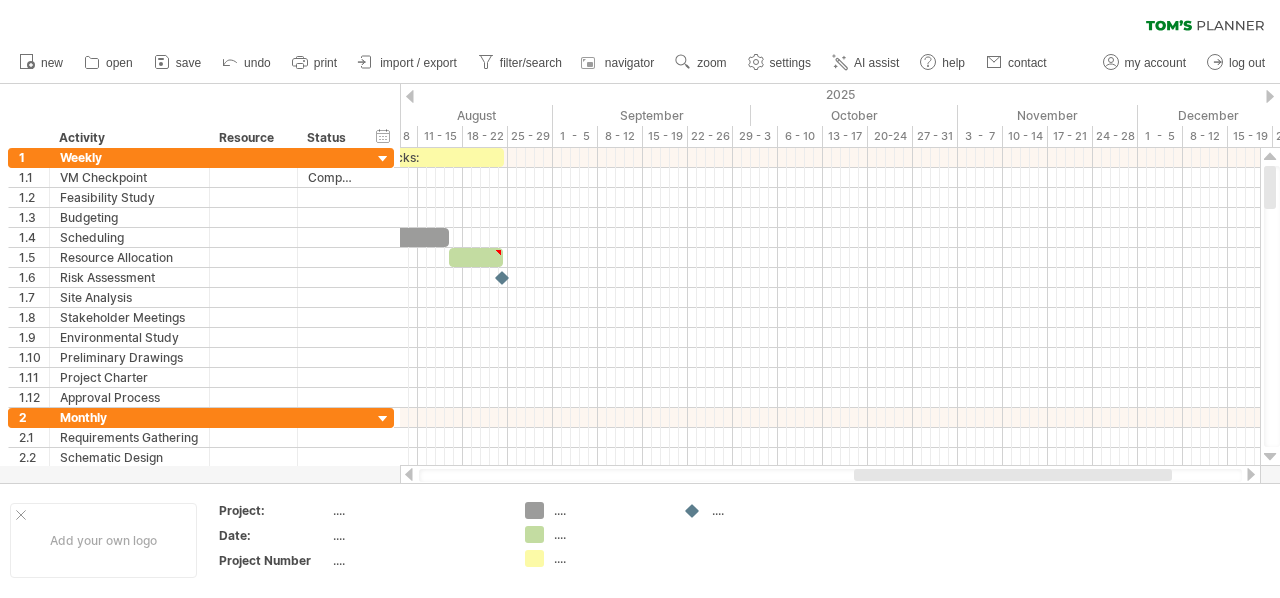 drag, startPoint x: 752, startPoint y: 477, endPoint x: 1008, endPoint y: 469, distance: 256.12497 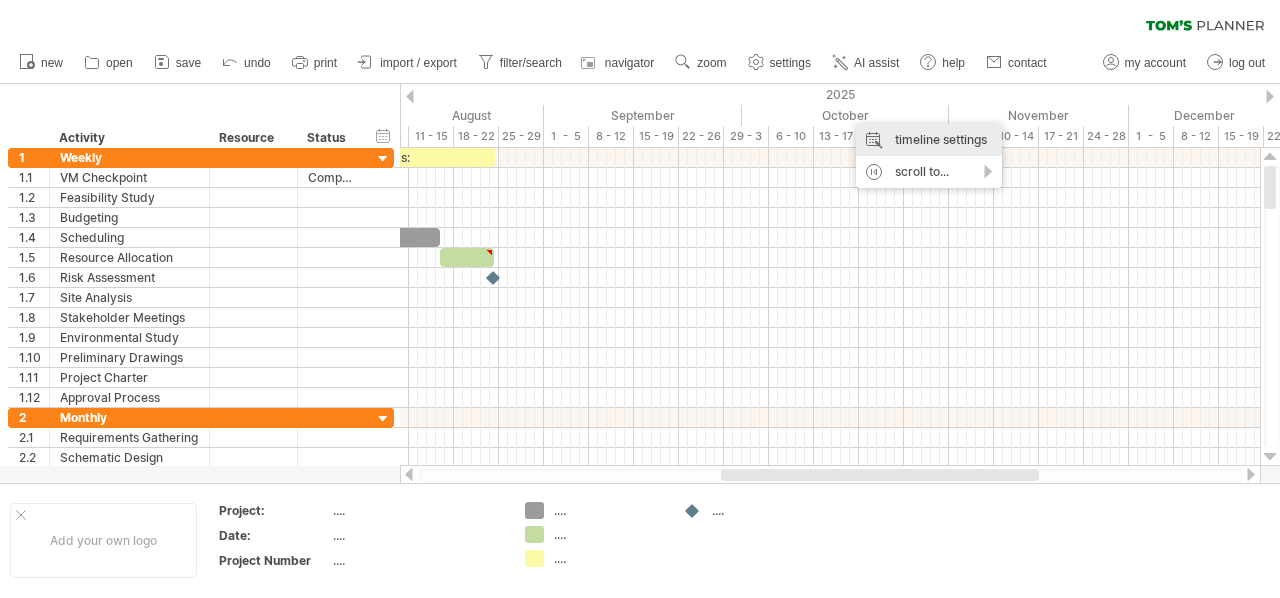 click on "timeline settings" at bounding box center (929, 140) 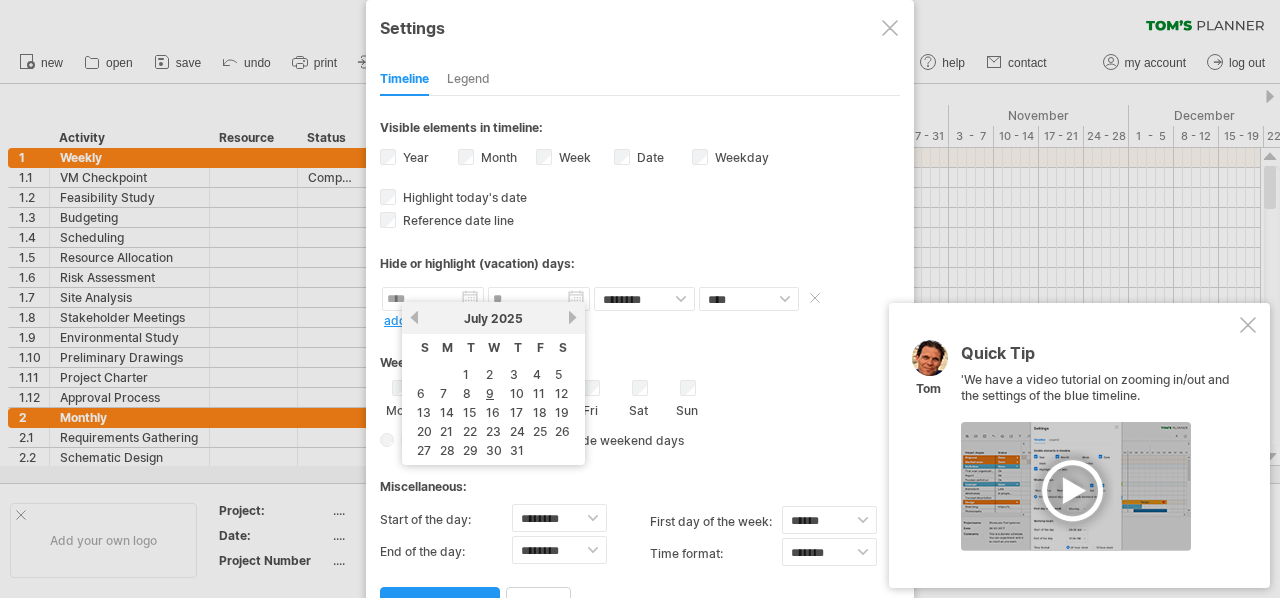 click at bounding box center [433, 299] 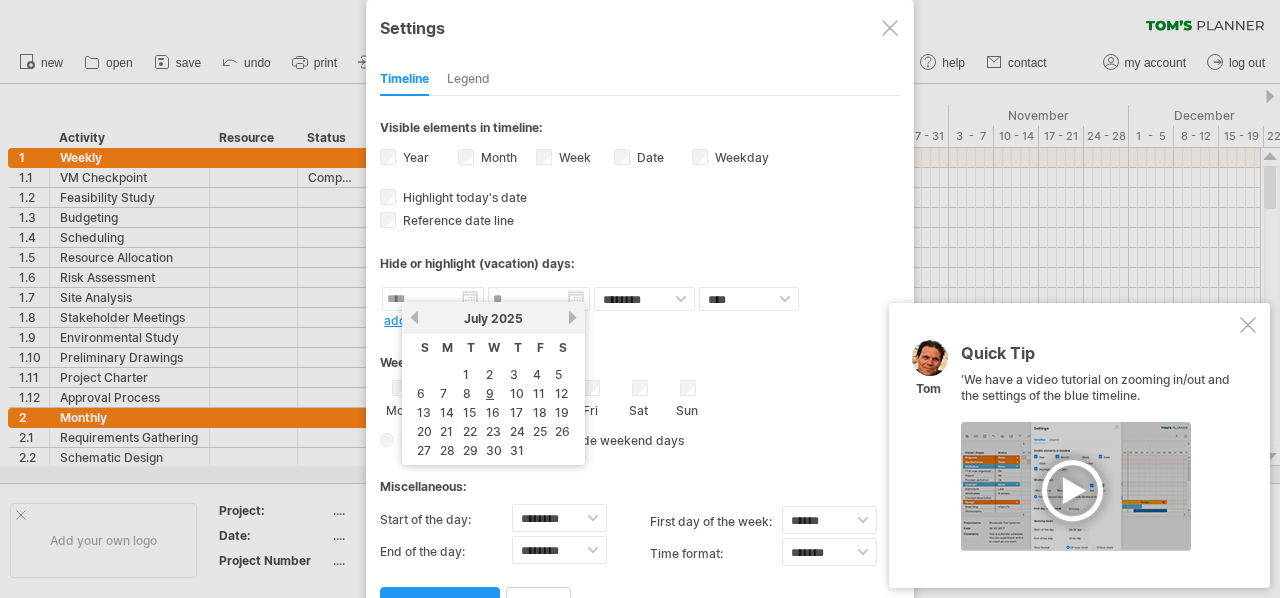 click on "next" at bounding box center (572, 317) 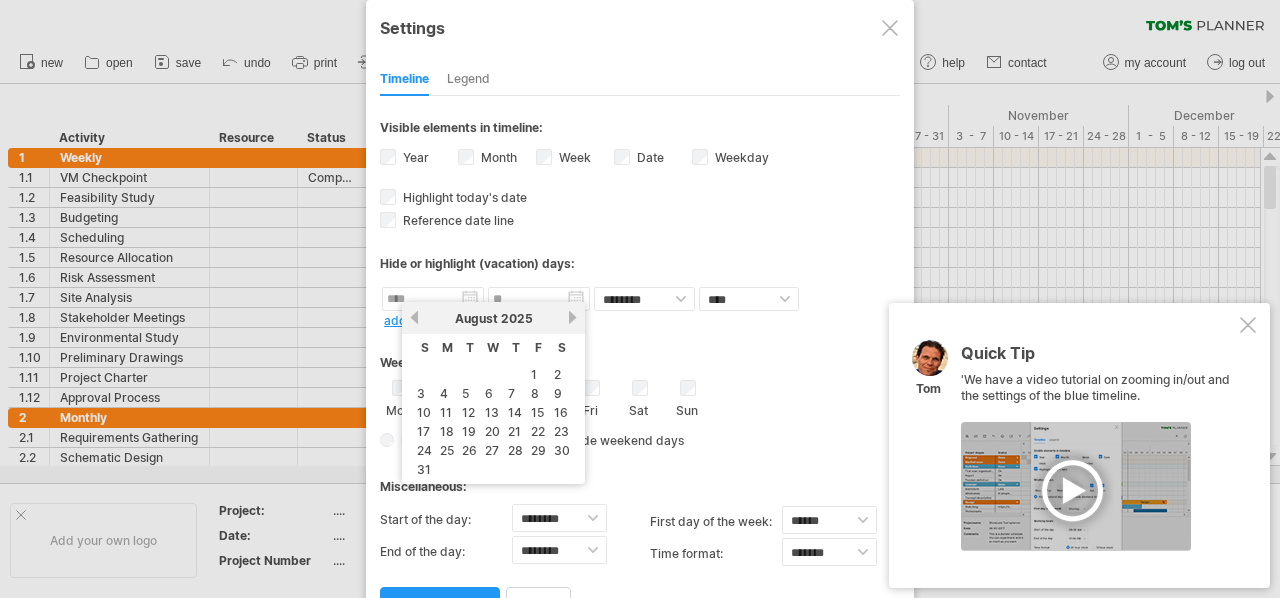 click on "next" at bounding box center (572, 317) 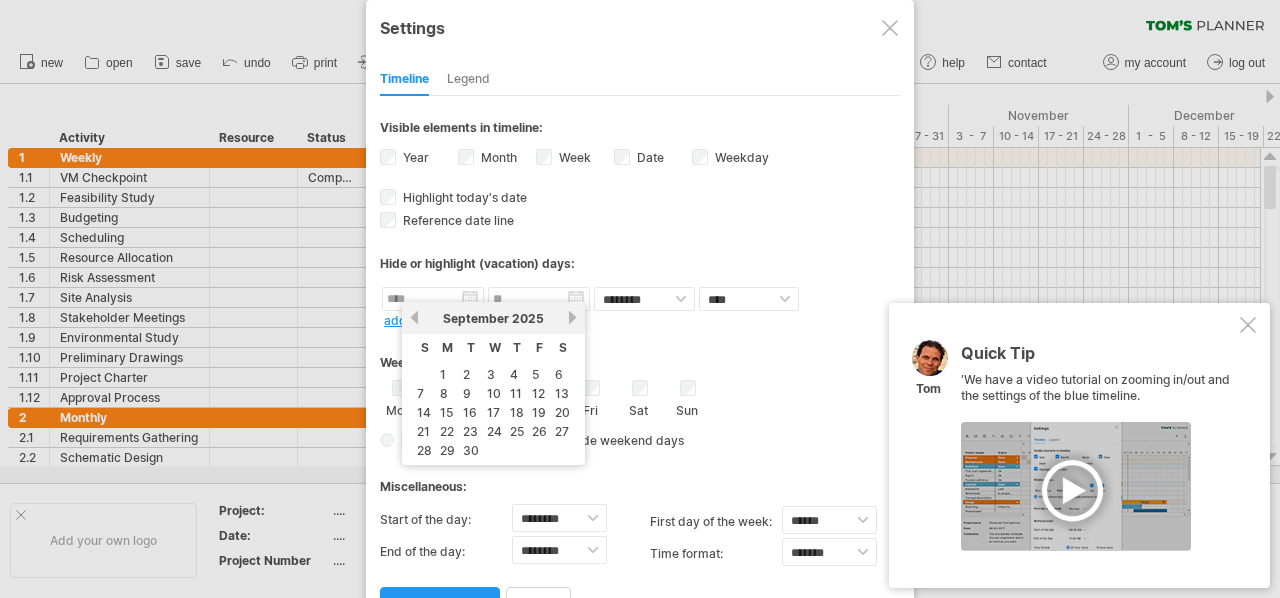click on "next" at bounding box center (572, 317) 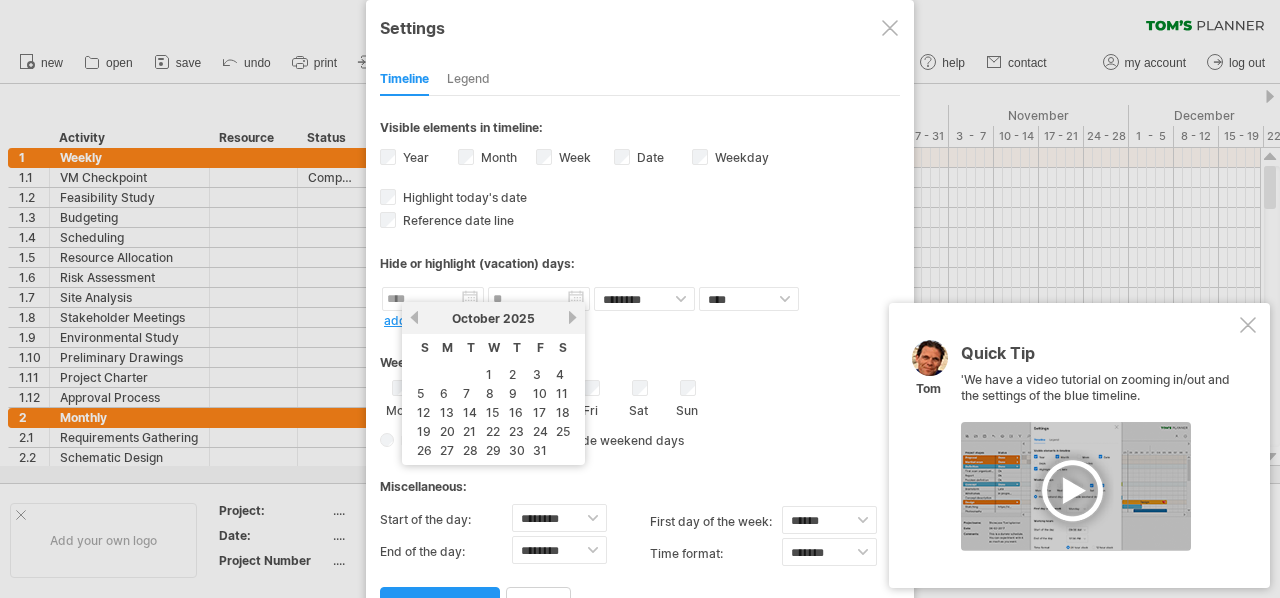 click on "next" at bounding box center [572, 317] 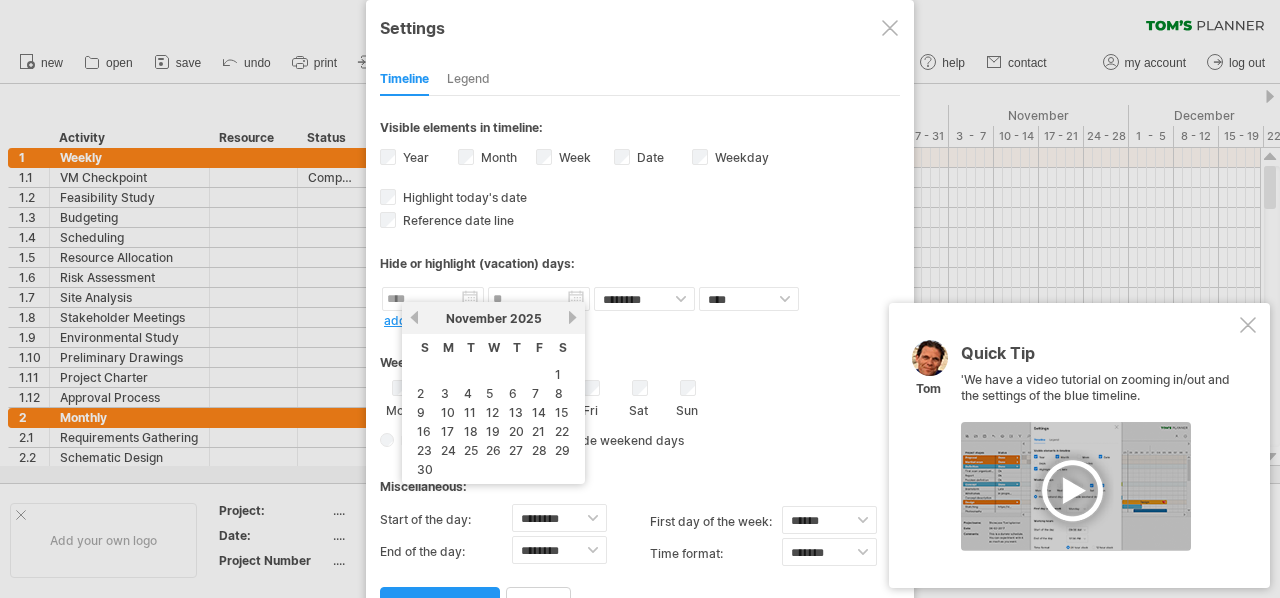 click on "next" at bounding box center (572, 317) 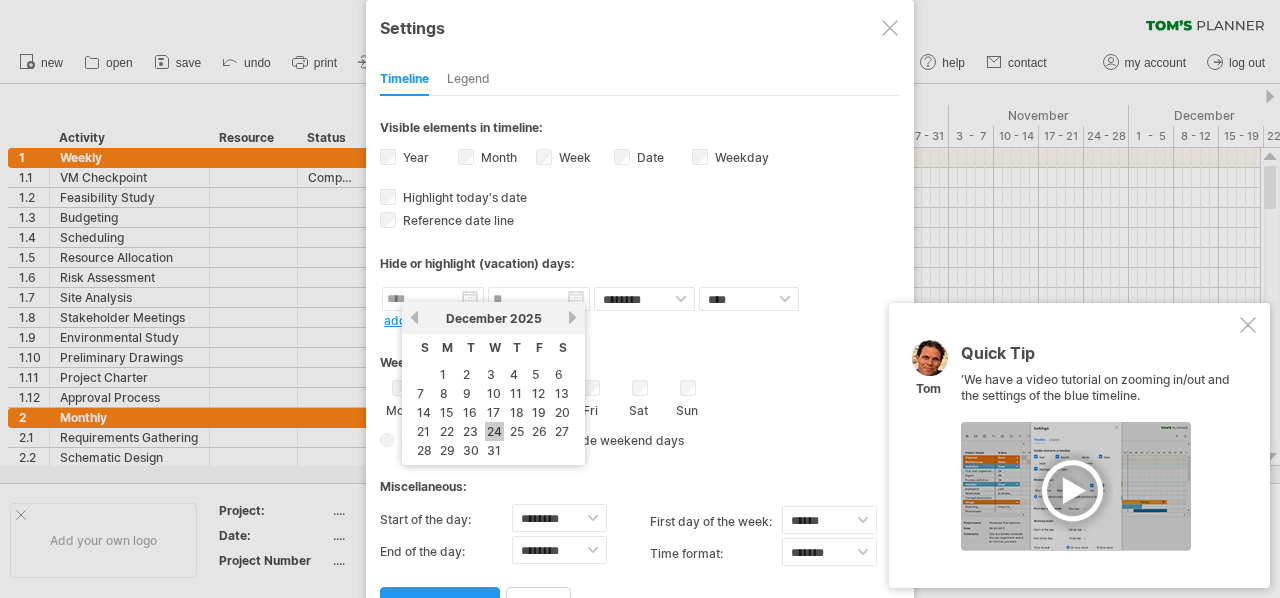 click on "24" at bounding box center (494, 431) 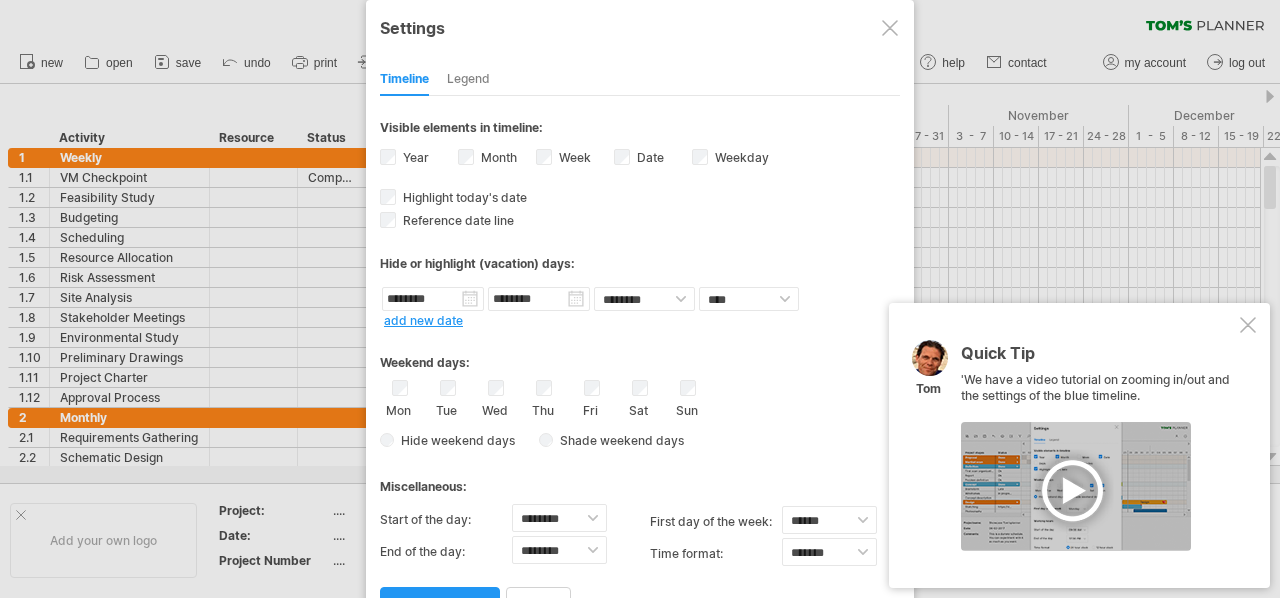 click on "add new date" at bounding box center (423, 320) 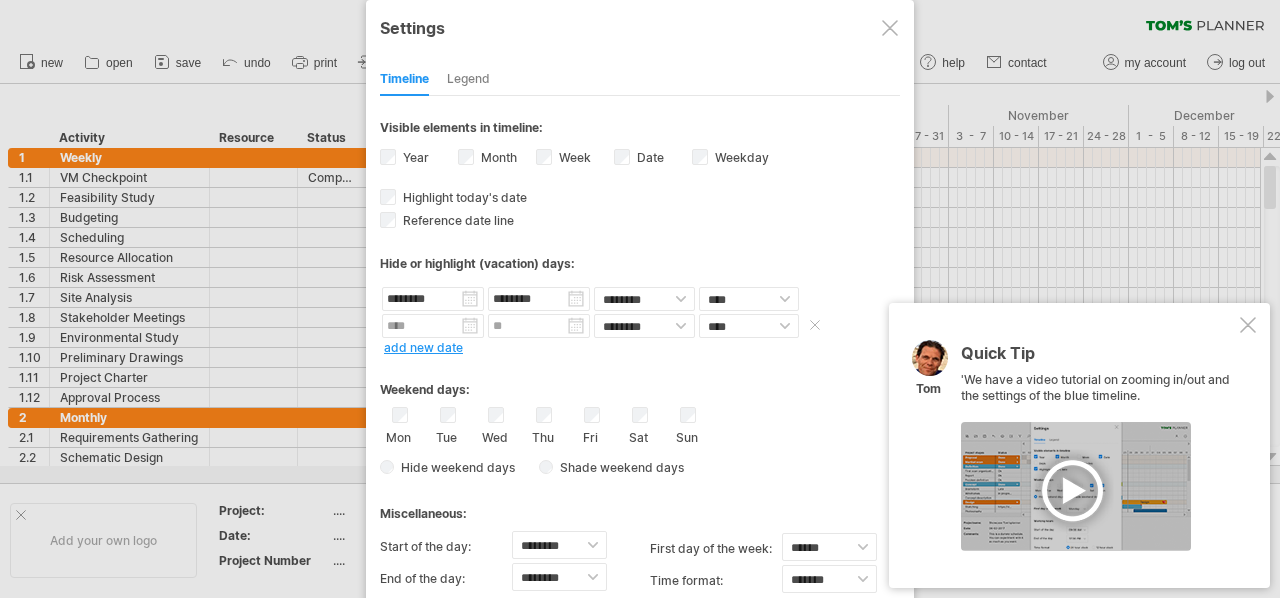 click at bounding box center (433, 299) 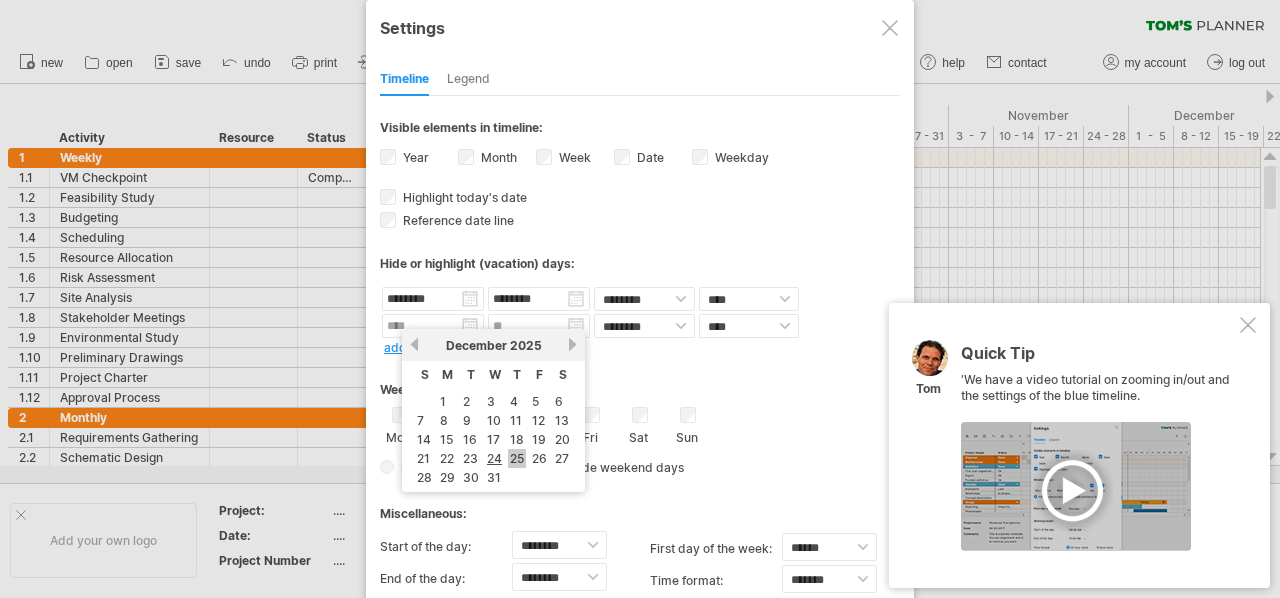 click on "25" at bounding box center [517, 458] 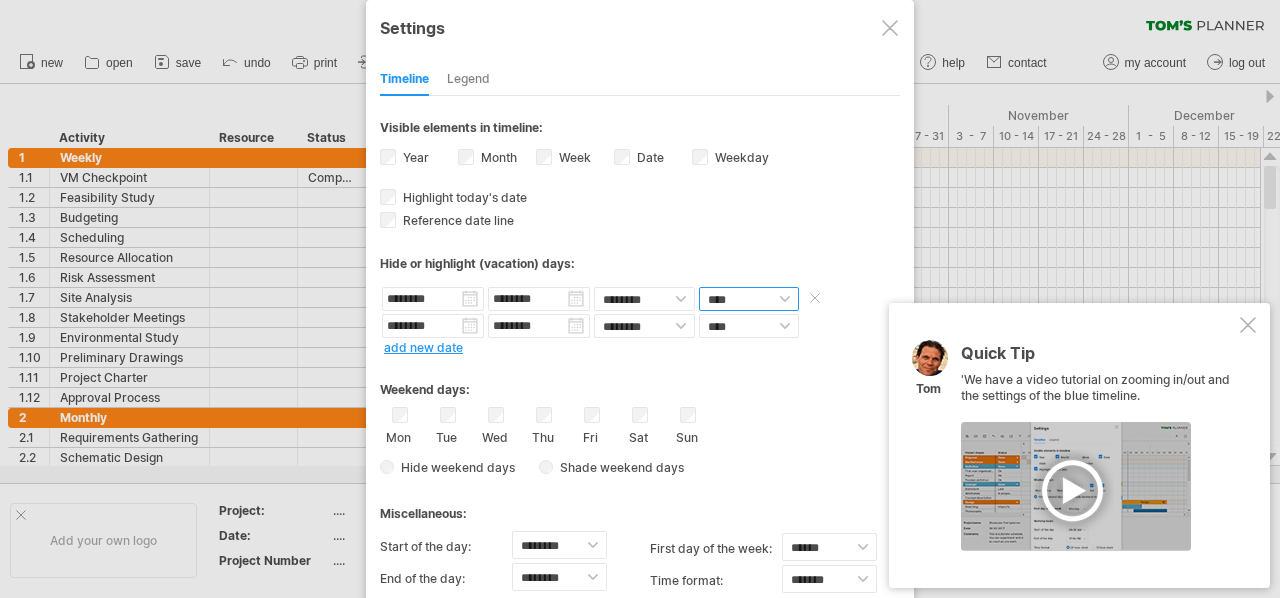 click on "**** *****" at bounding box center (749, 299) 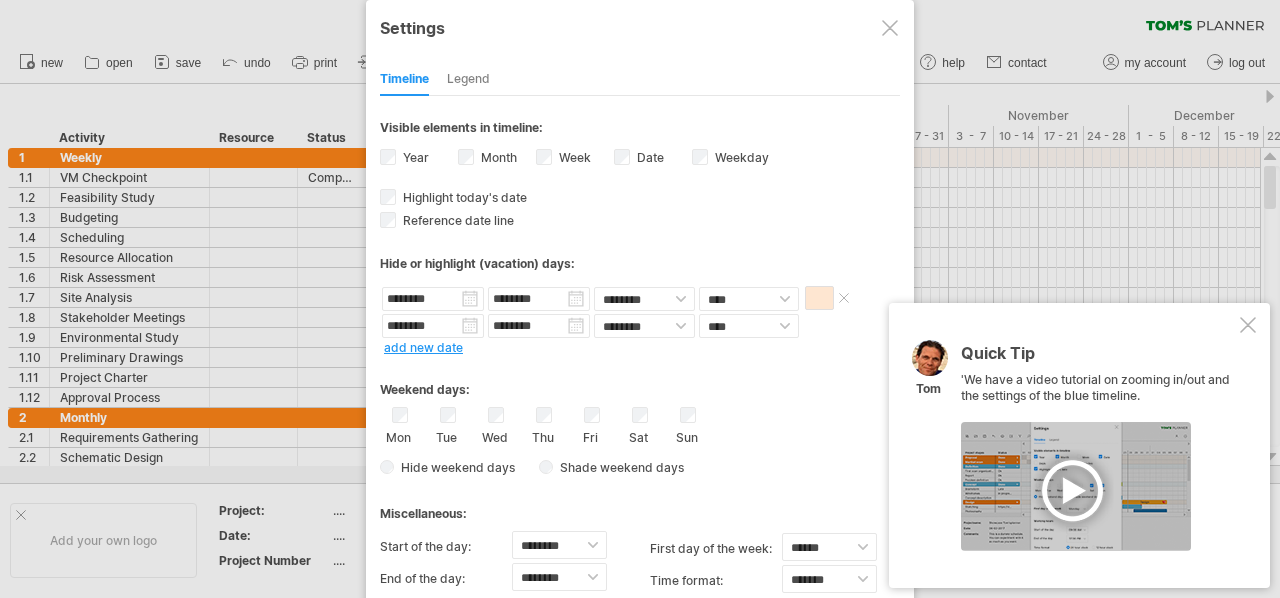 click at bounding box center [819, 298] 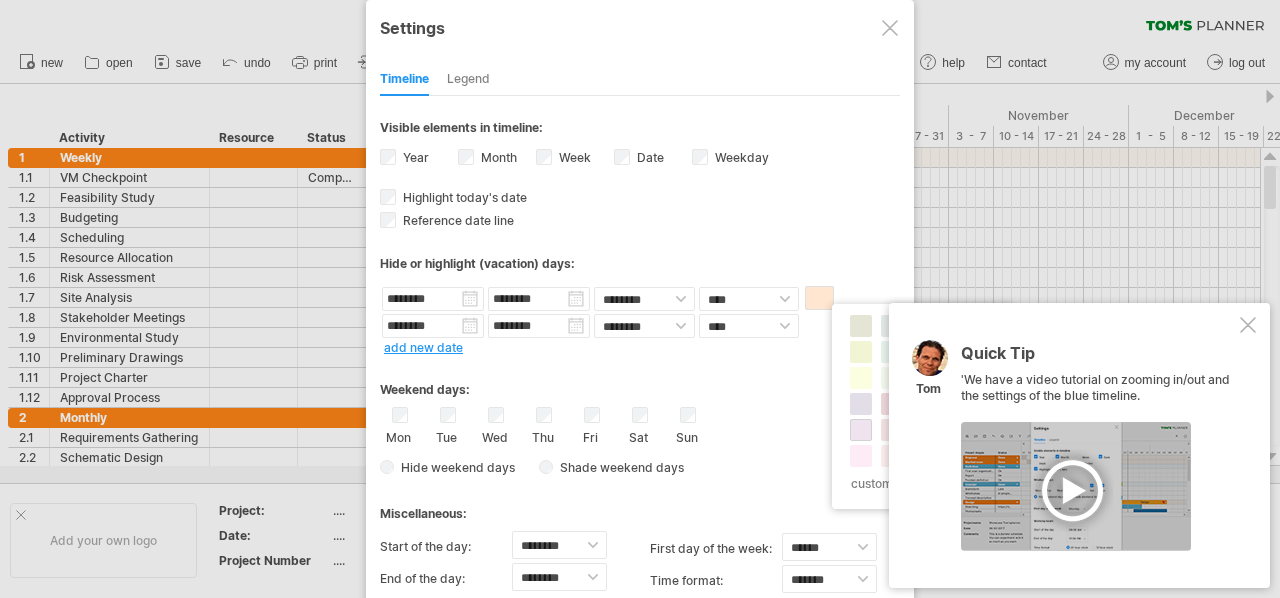 click at bounding box center (861, 430) 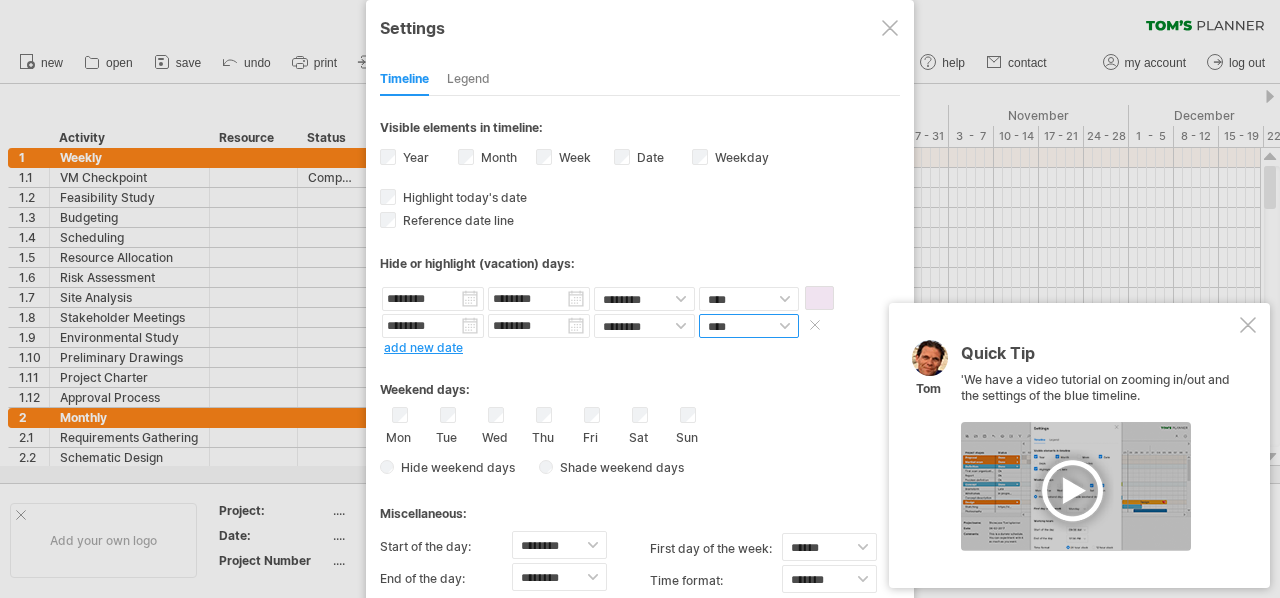click on "**** *****" at bounding box center (749, 299) 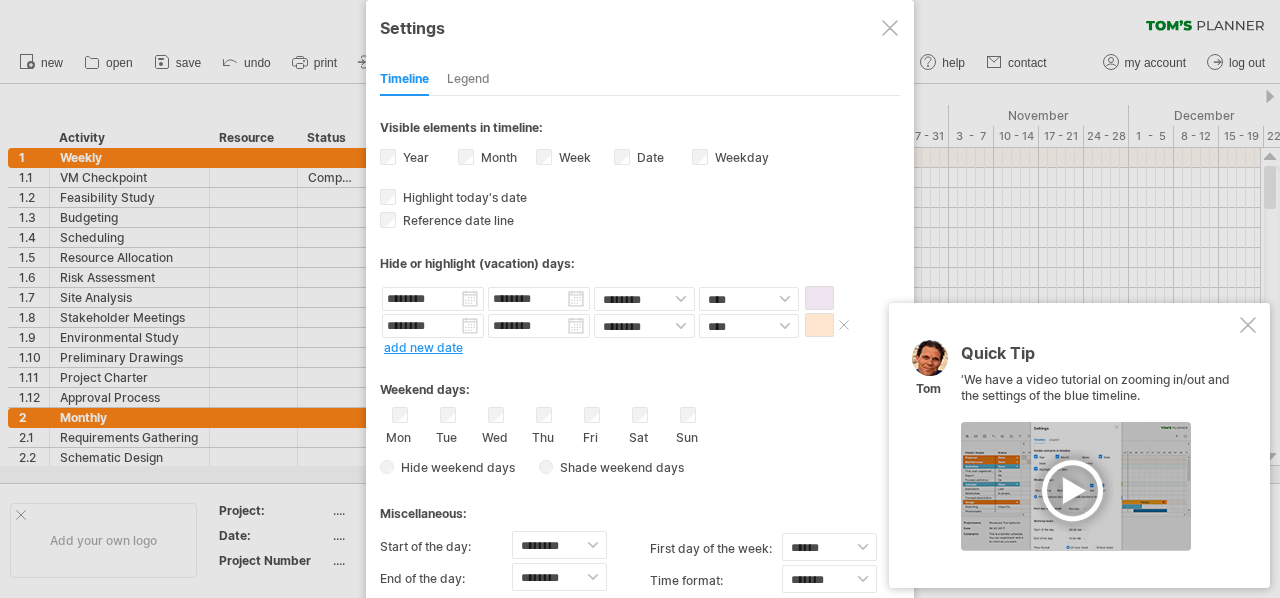 click at bounding box center [819, 298] 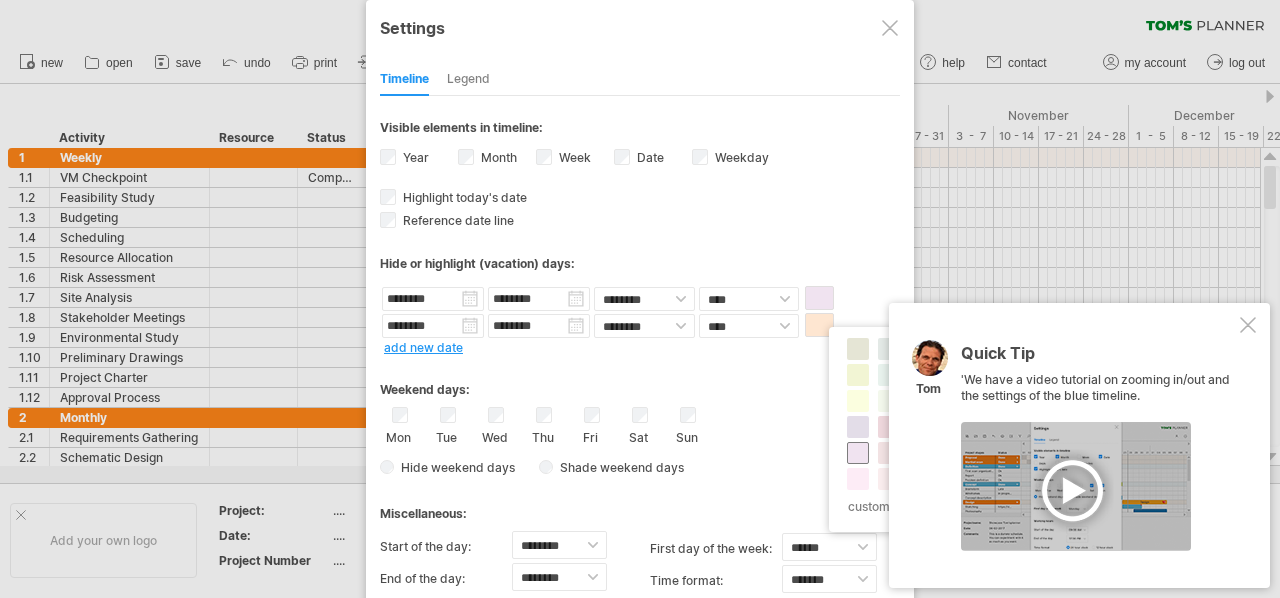 click at bounding box center [858, 453] 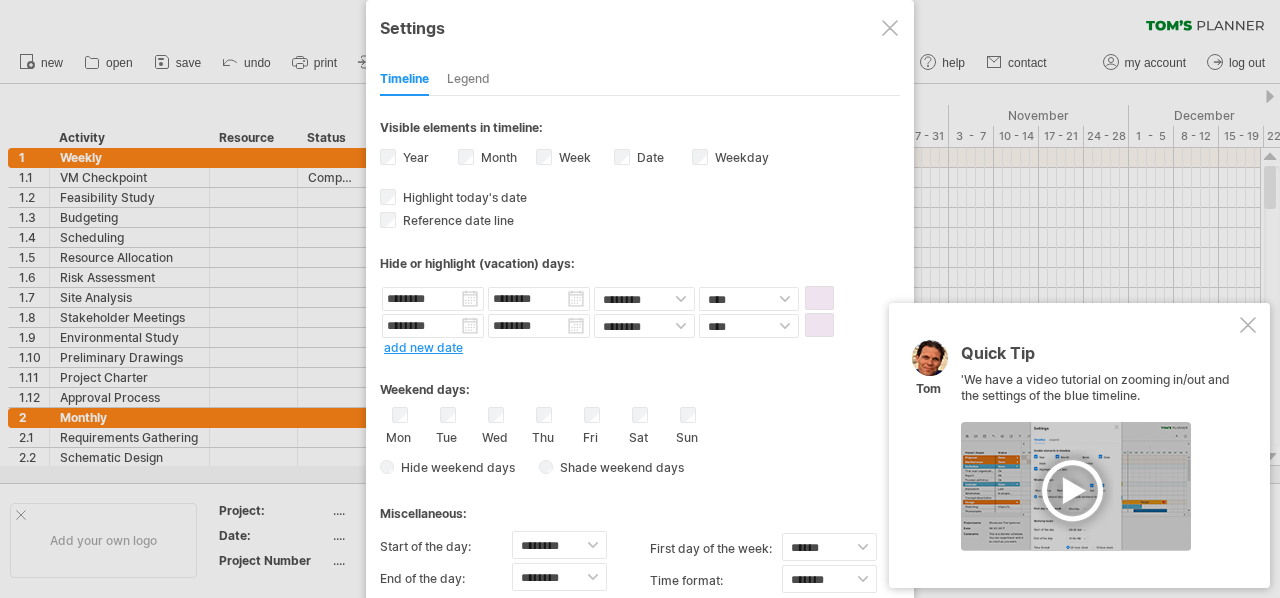 click at bounding box center (1248, 325) 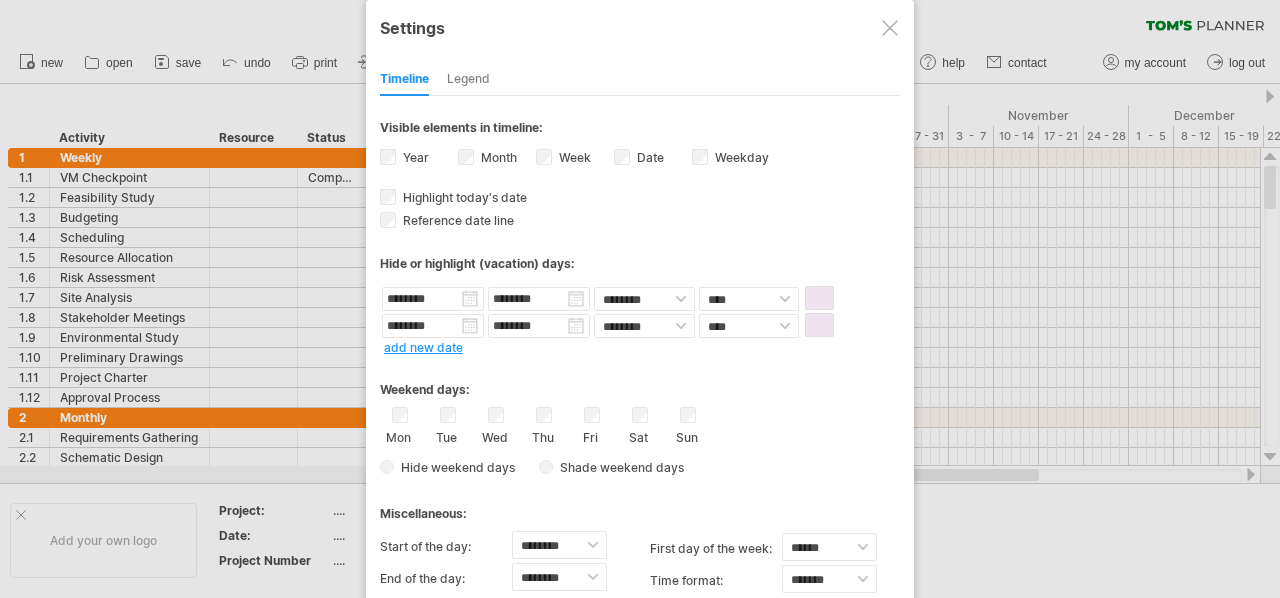 click at bounding box center (640, 299) 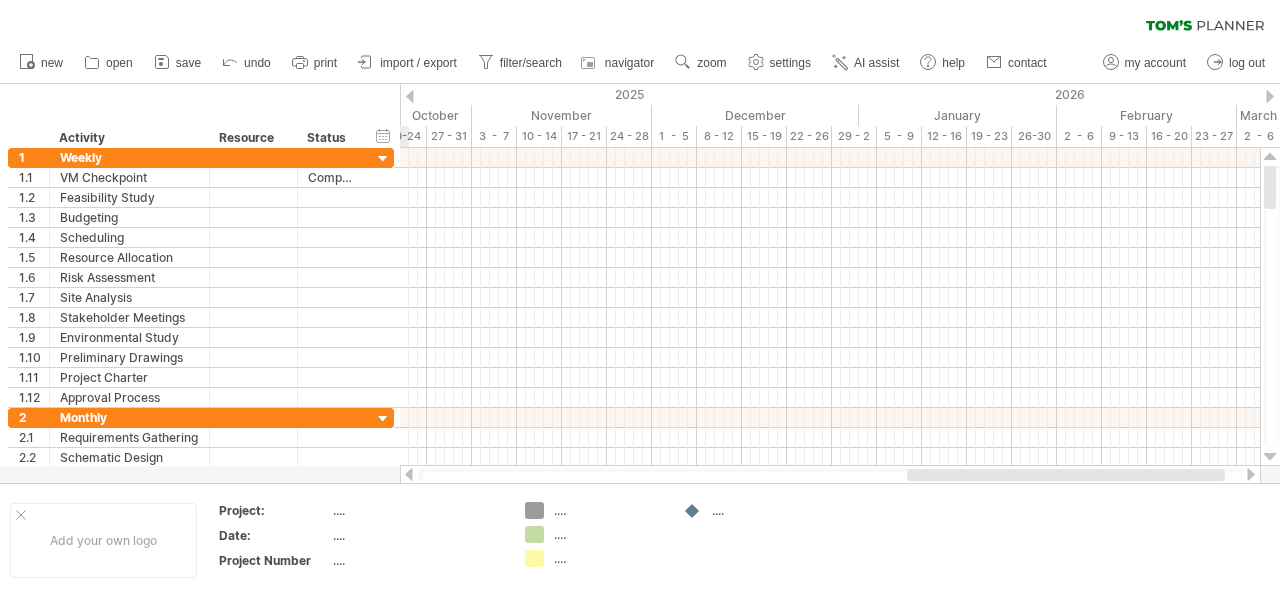 drag, startPoint x: 765, startPoint y: 478, endPoint x: 951, endPoint y: 469, distance: 186.21762 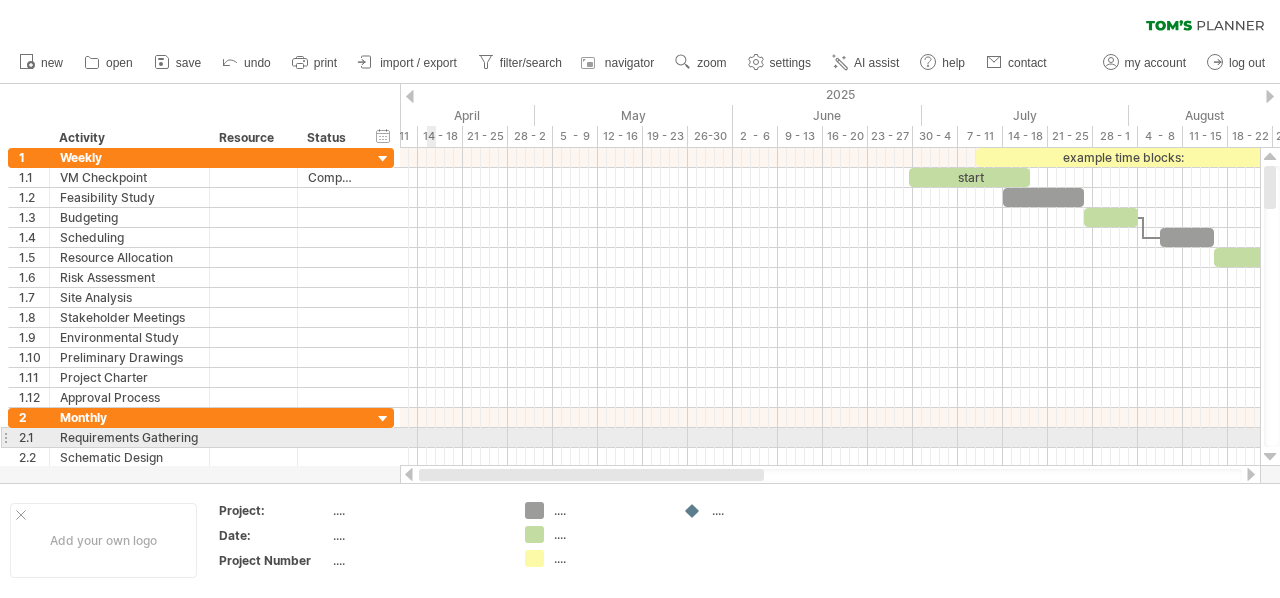 drag, startPoint x: 884, startPoint y: 477, endPoint x: 434, endPoint y: 443, distance: 451.28262 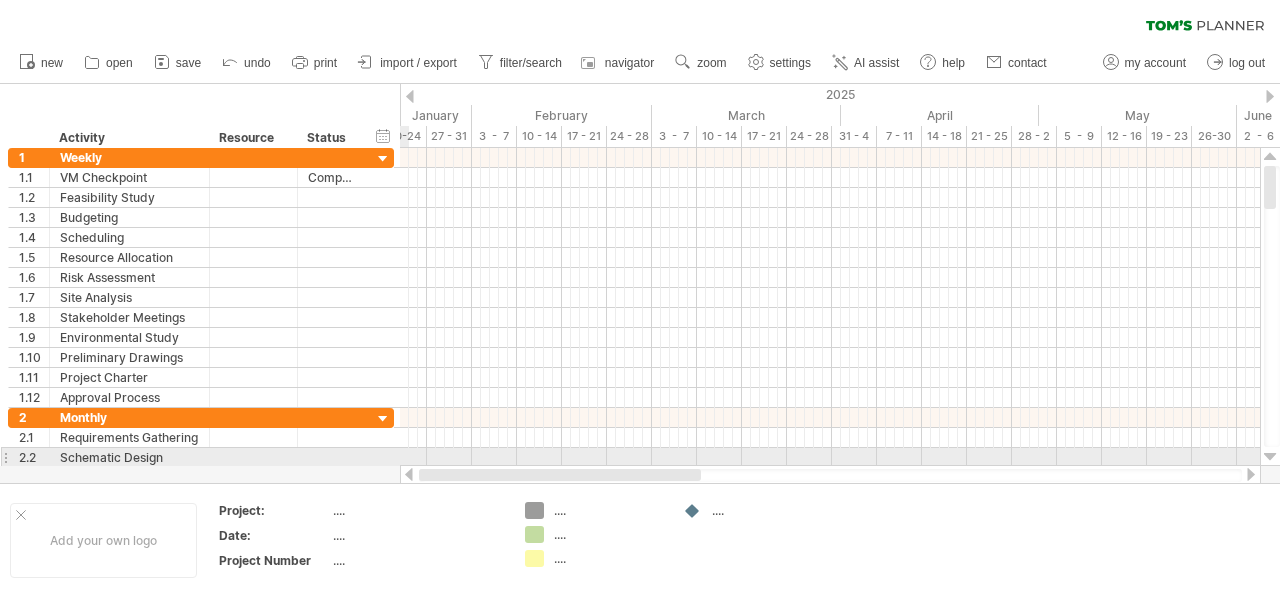 drag, startPoint x: 644, startPoint y: 477, endPoint x: 407, endPoint y: 454, distance: 238.11342 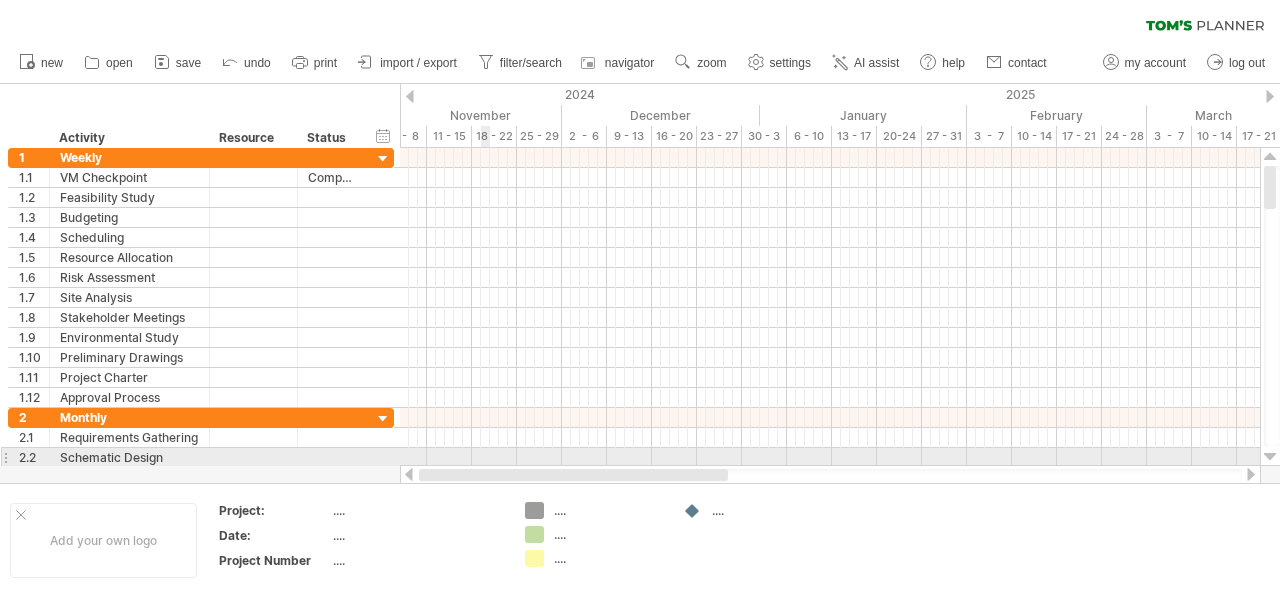 drag, startPoint x: 665, startPoint y: 479, endPoint x: 454, endPoint y: 453, distance: 212.59586 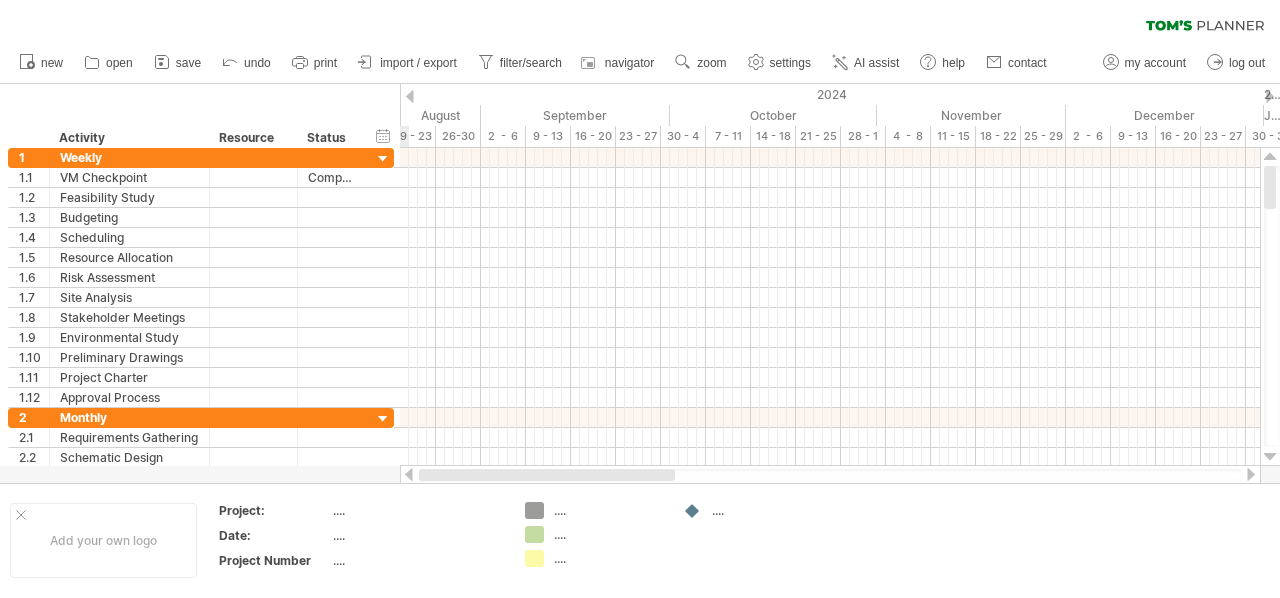 drag, startPoint x: 644, startPoint y: 480, endPoint x: 458, endPoint y: 469, distance: 186.32498 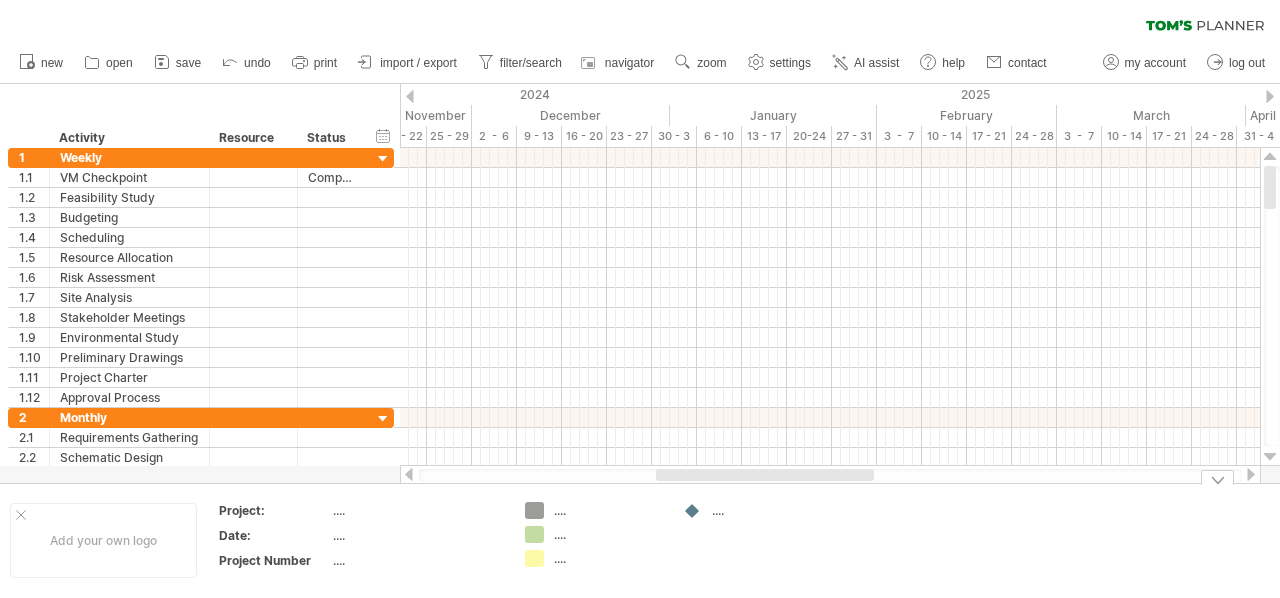 drag, startPoint x: 587, startPoint y: 477, endPoint x: 716, endPoint y: 483, distance: 129.13947 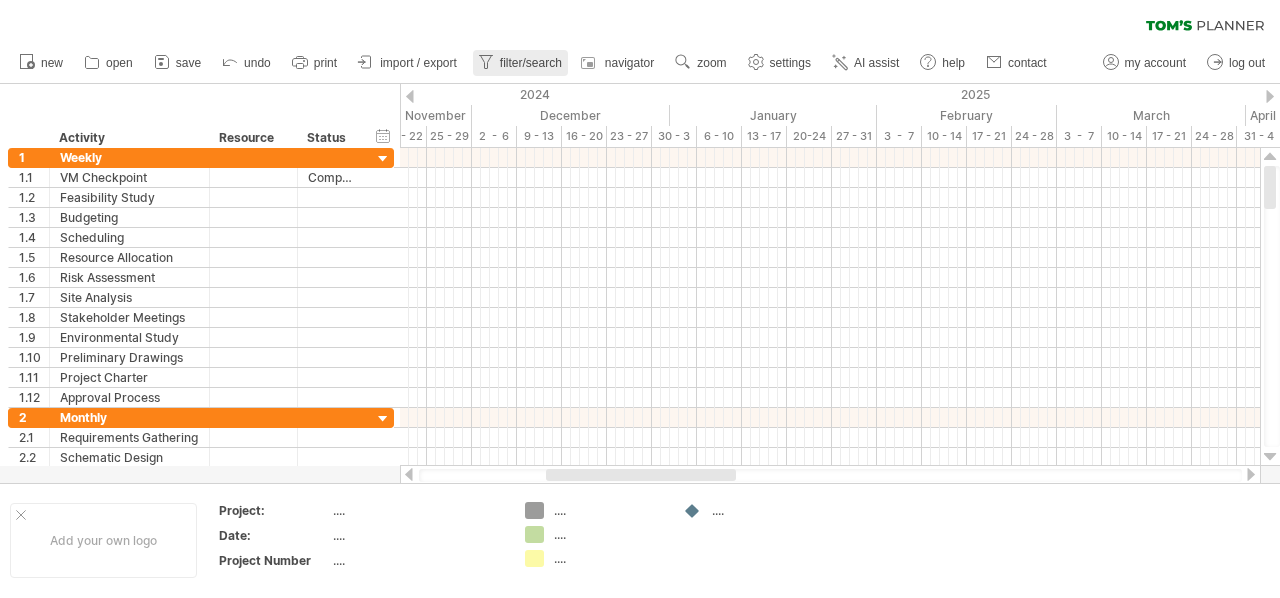 click on "filter/search" at bounding box center [531, 63] 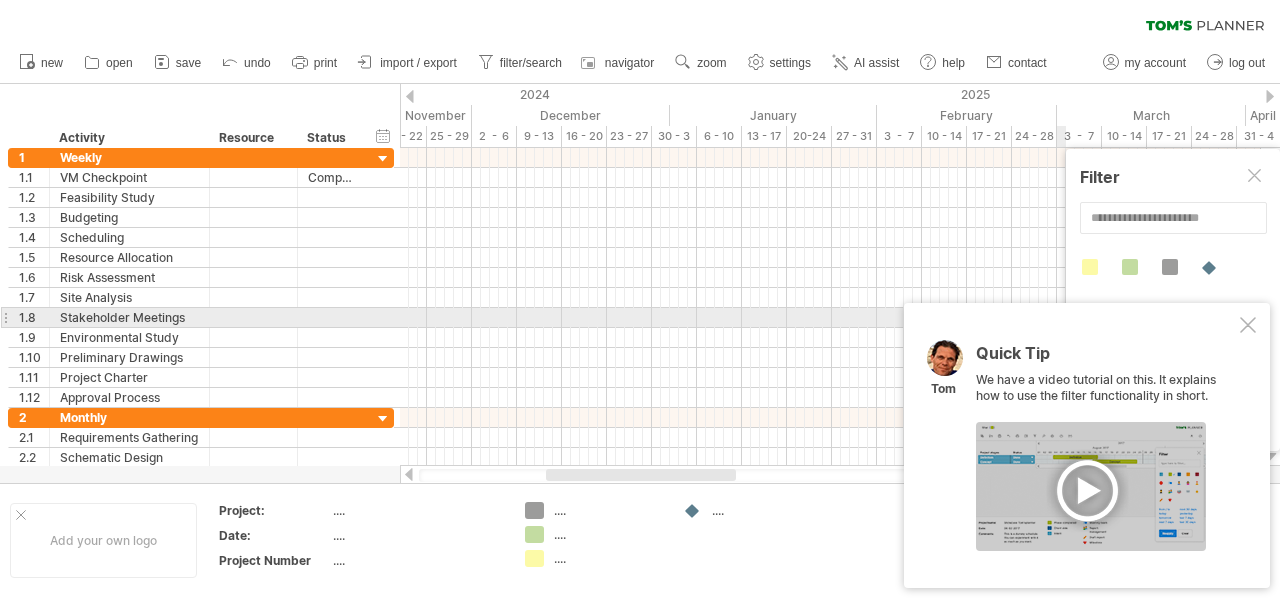 click at bounding box center (1248, 325) 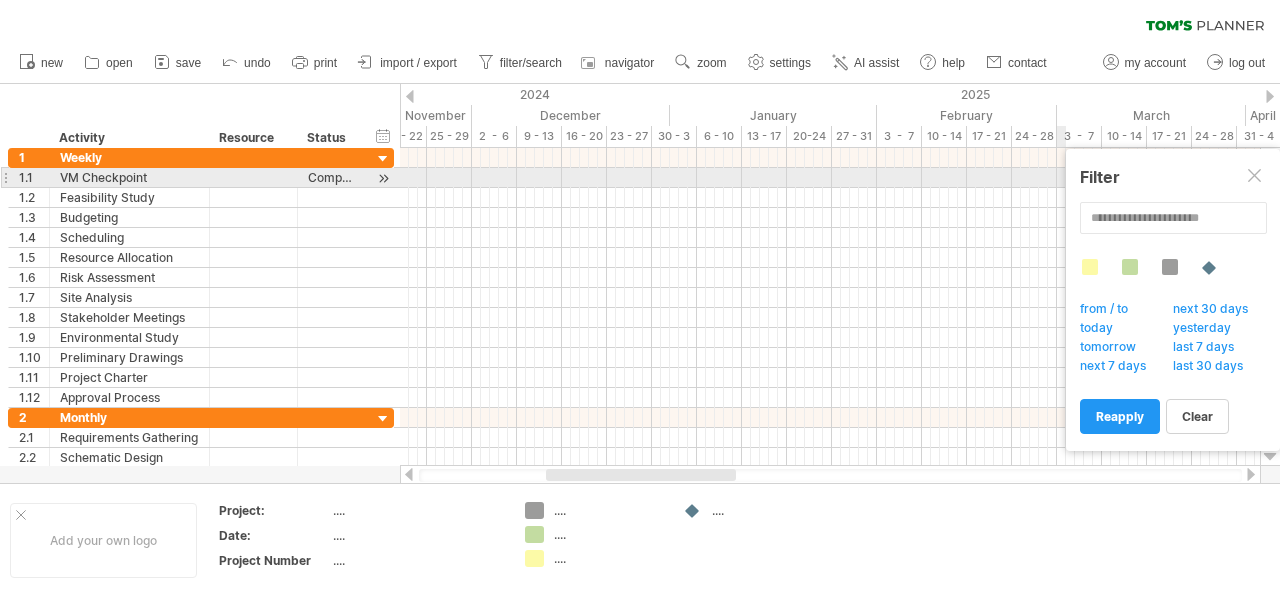 click at bounding box center (1256, 177) 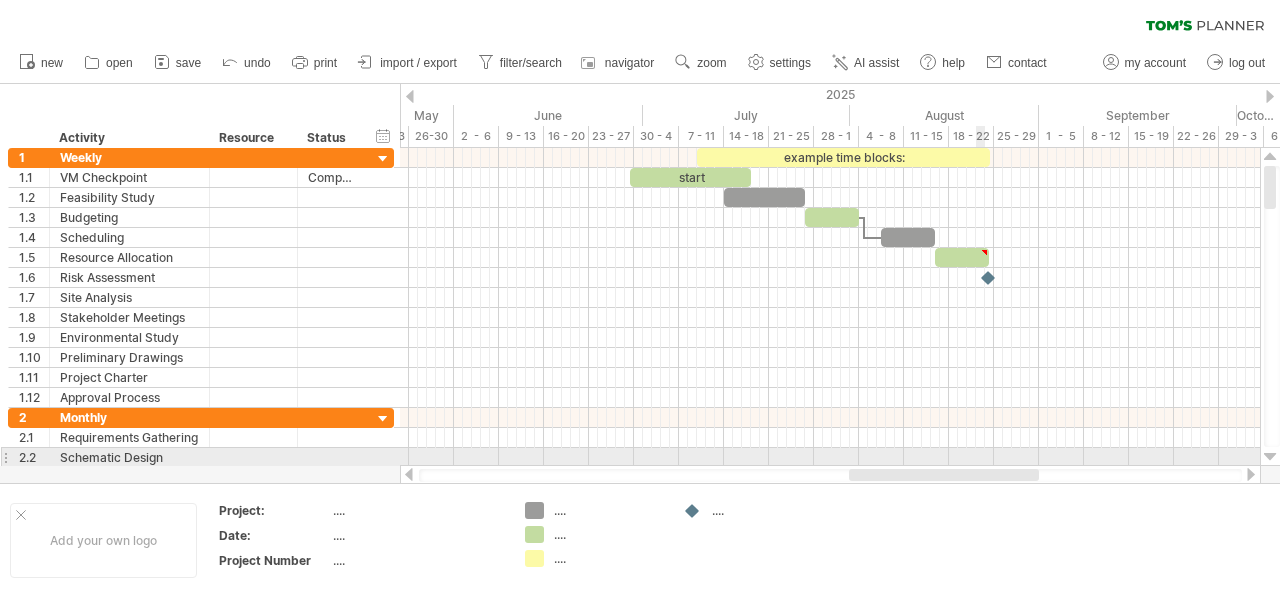 drag, startPoint x: 681, startPoint y: 478, endPoint x: 984, endPoint y: 460, distance: 303.53418 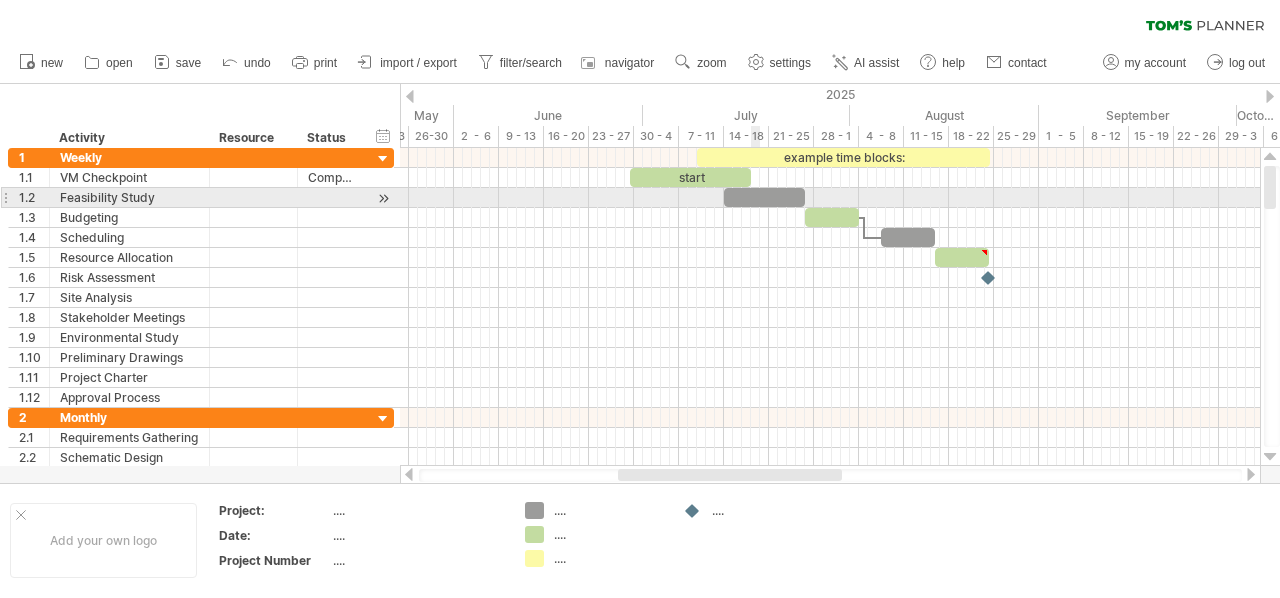 click at bounding box center (764, 197) 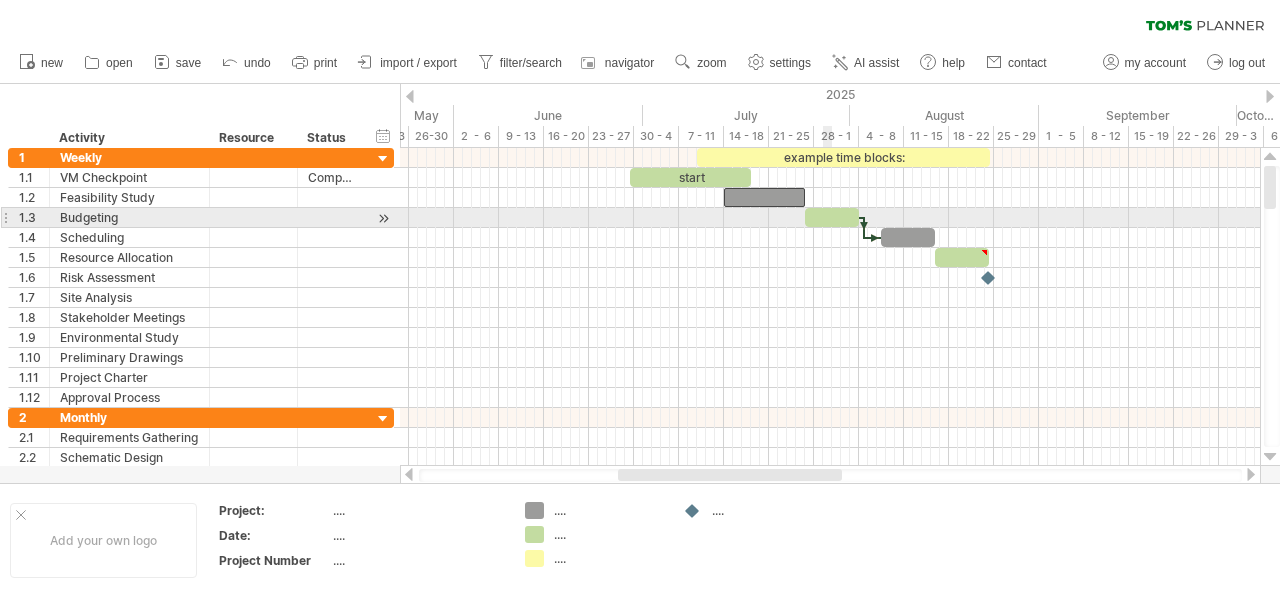 click at bounding box center (832, 217) 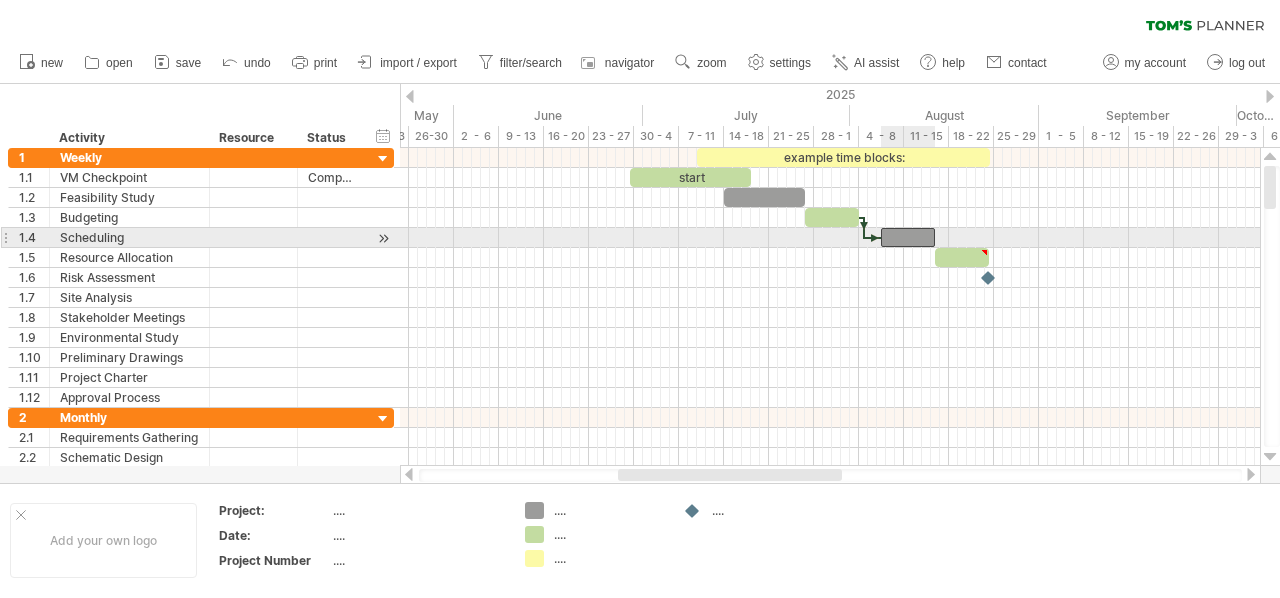 click at bounding box center (908, 237) 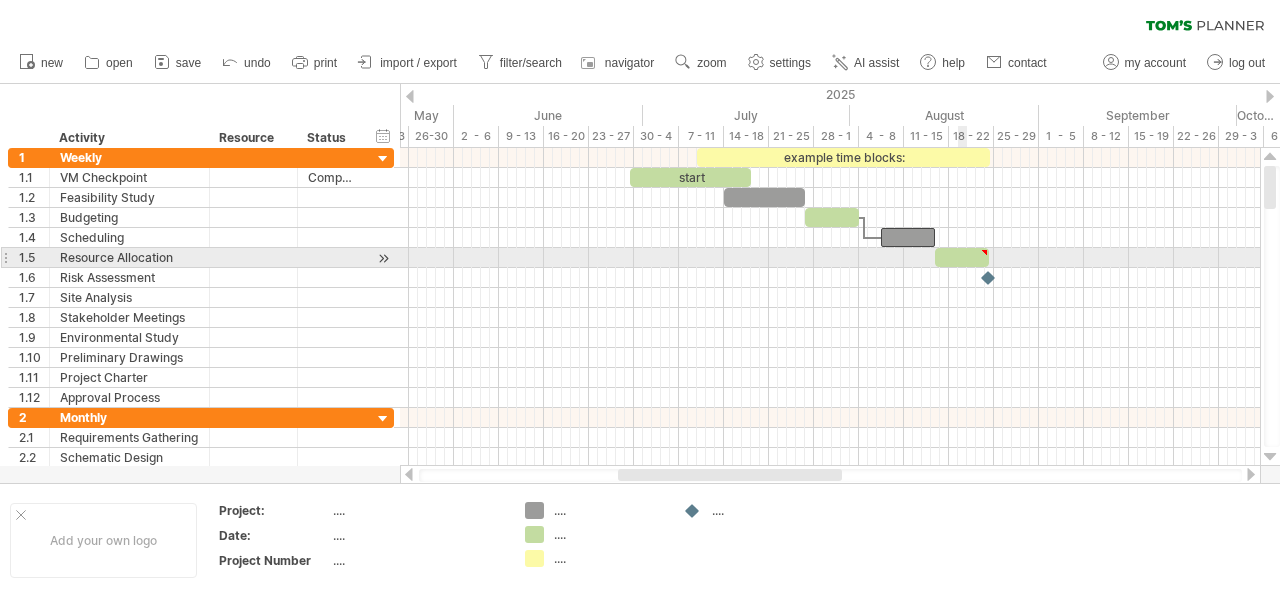 click at bounding box center [962, 257] 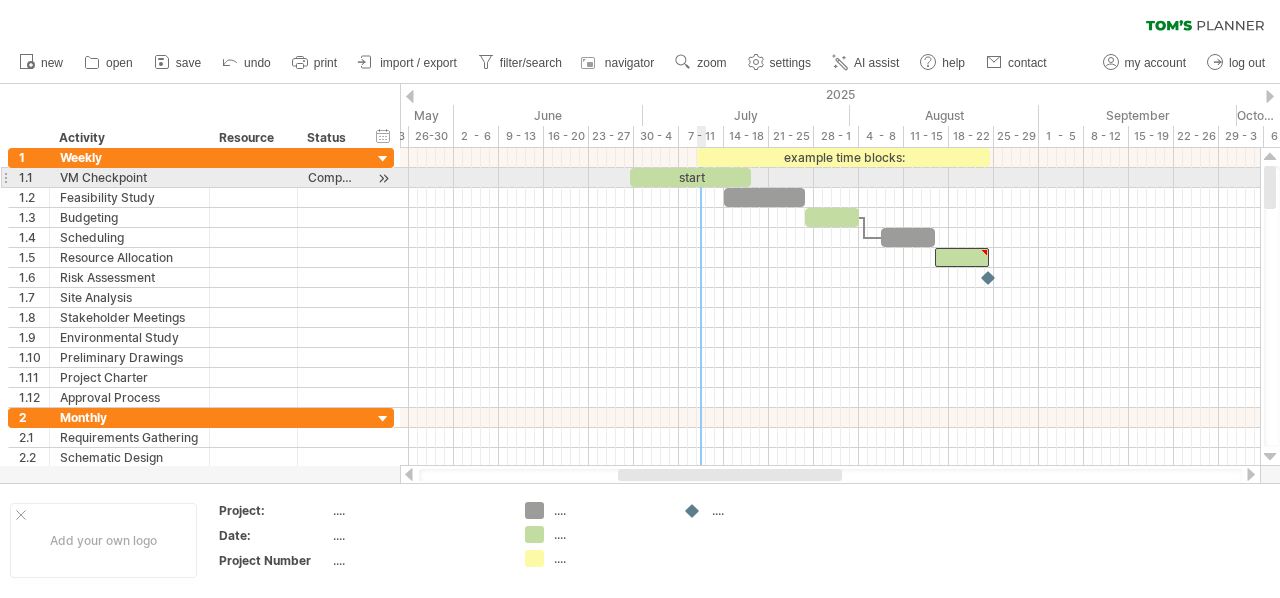 click on "start" at bounding box center (691, 177) 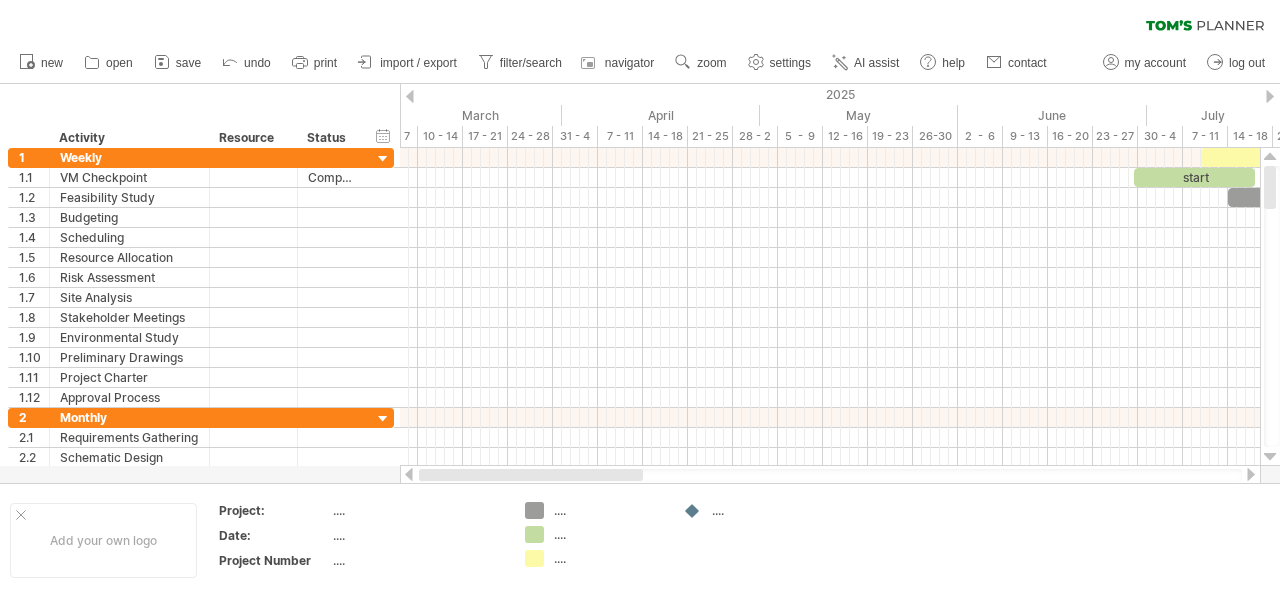 drag, startPoint x: 728, startPoint y: 475, endPoint x: 476, endPoint y: 470, distance: 252.04959 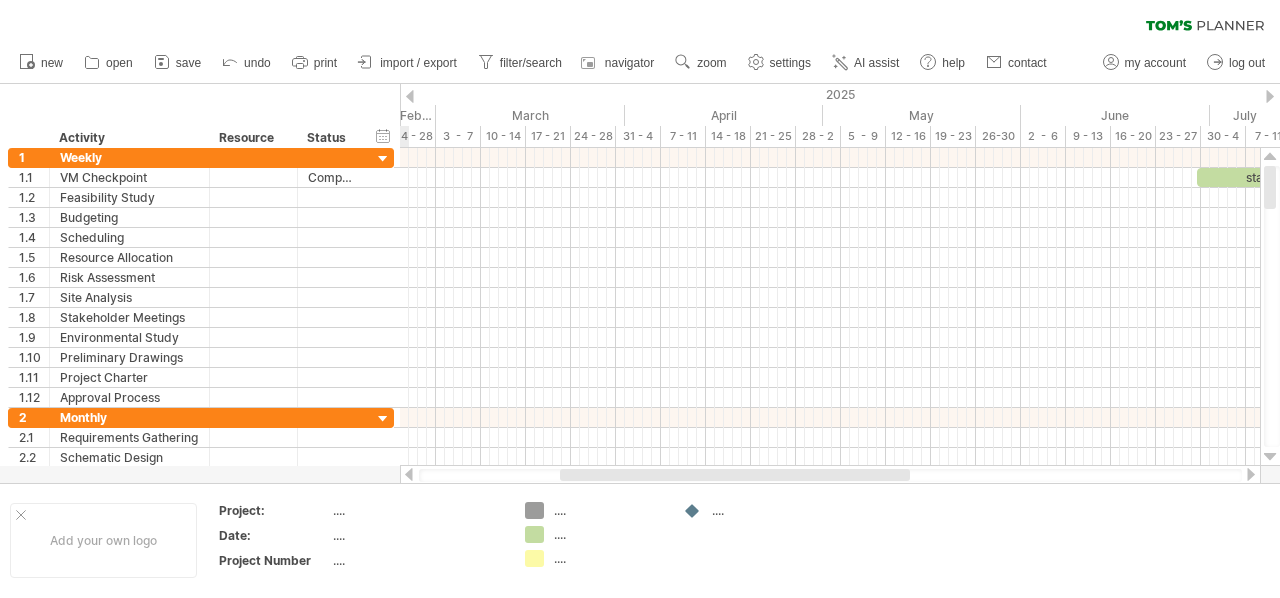 drag, startPoint x: 747, startPoint y: 477, endPoint x: 727, endPoint y: 467, distance: 22.36068 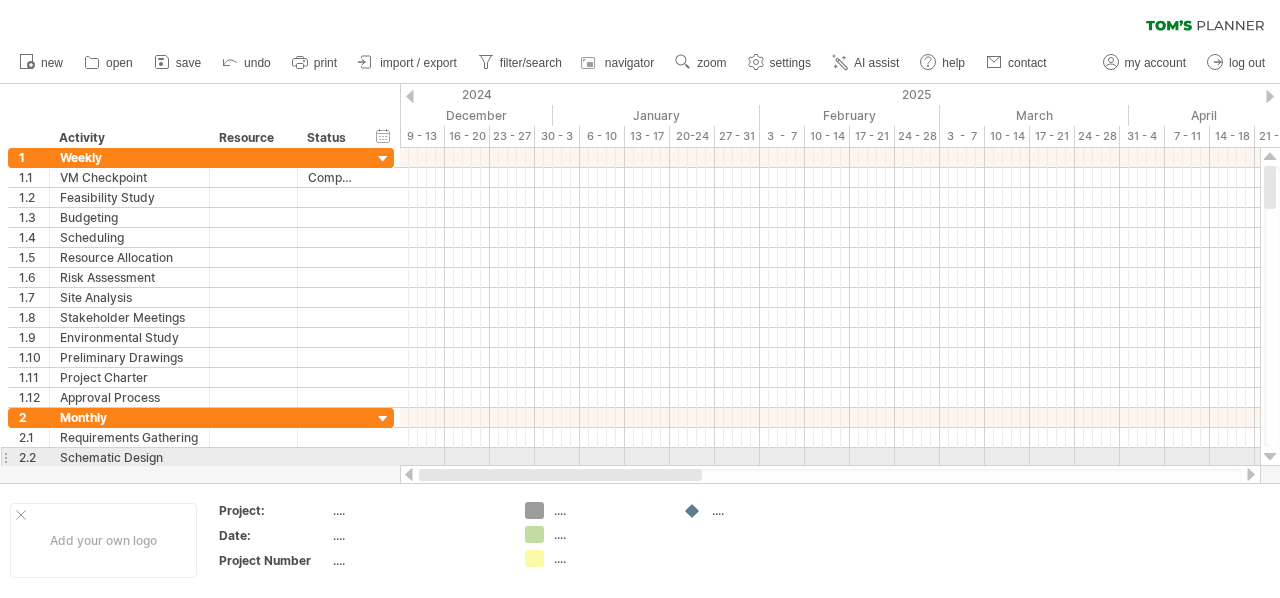 drag, startPoint x: 747, startPoint y: 477, endPoint x: 481, endPoint y: 461, distance: 266.48077 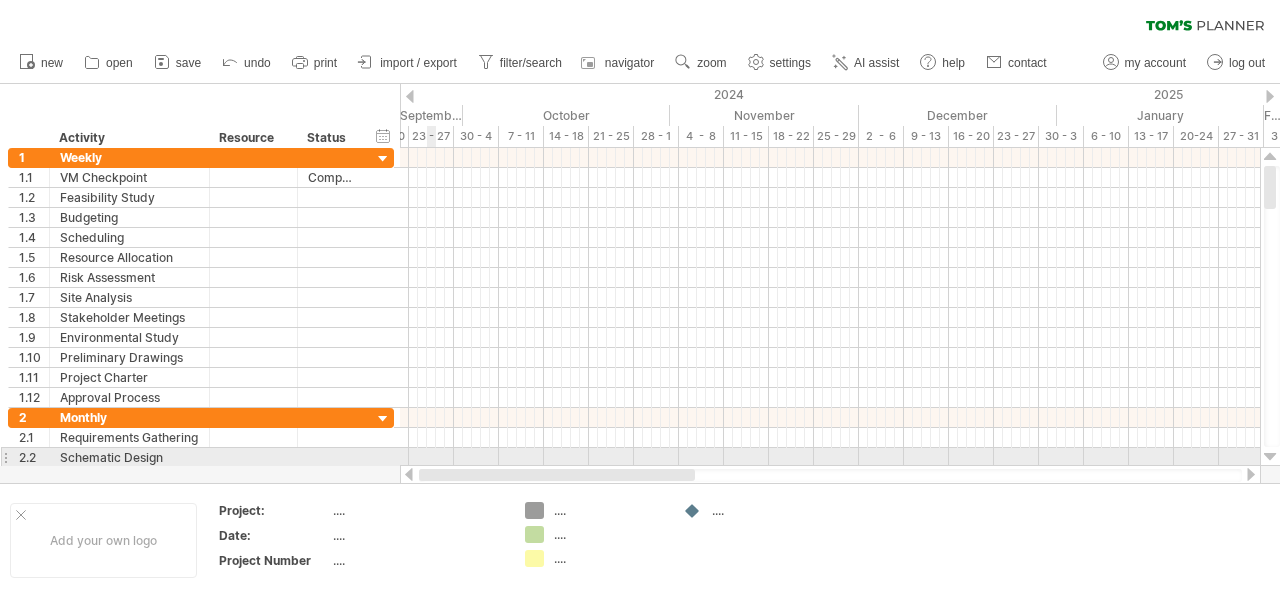 drag, startPoint x: 625, startPoint y: 477, endPoint x: 614, endPoint y: 258, distance: 219.27608 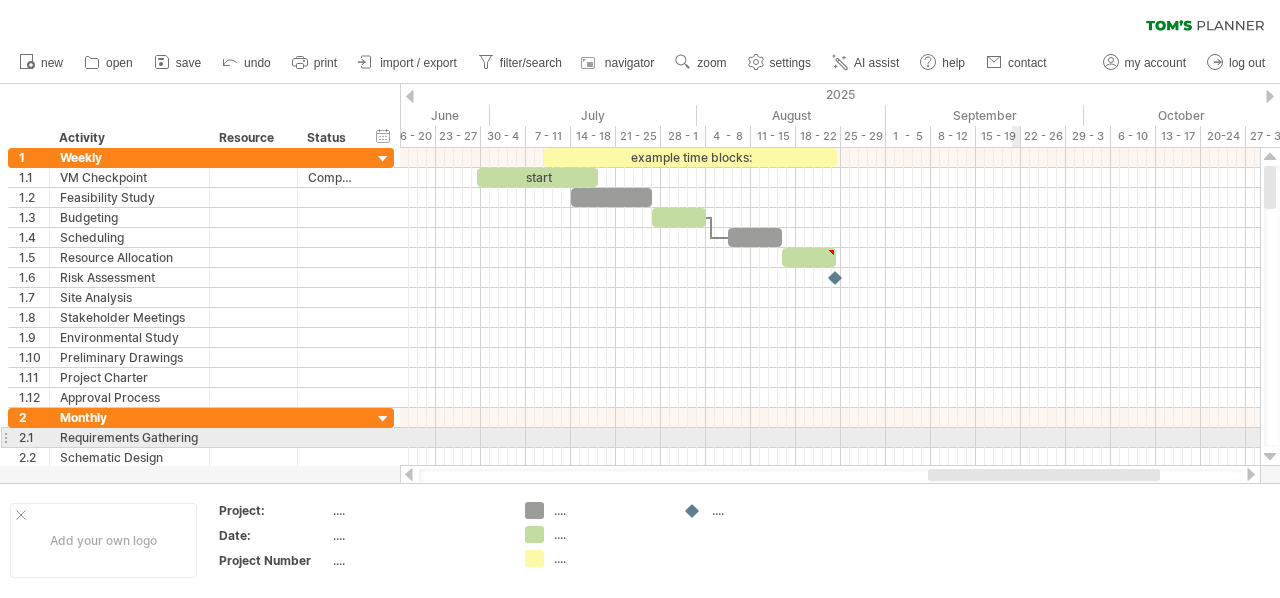 drag, startPoint x: 620, startPoint y: 478, endPoint x: 1015, endPoint y: 442, distance: 396.63712 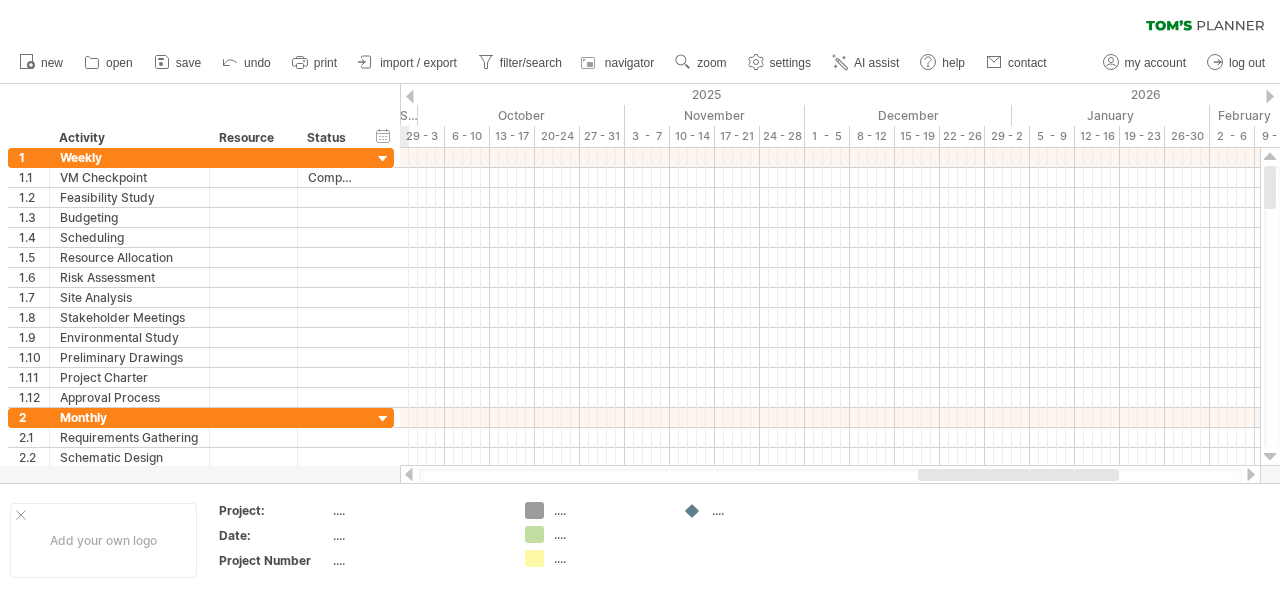 drag, startPoint x: 703, startPoint y: 481, endPoint x: 988, endPoint y: 479, distance: 285.00702 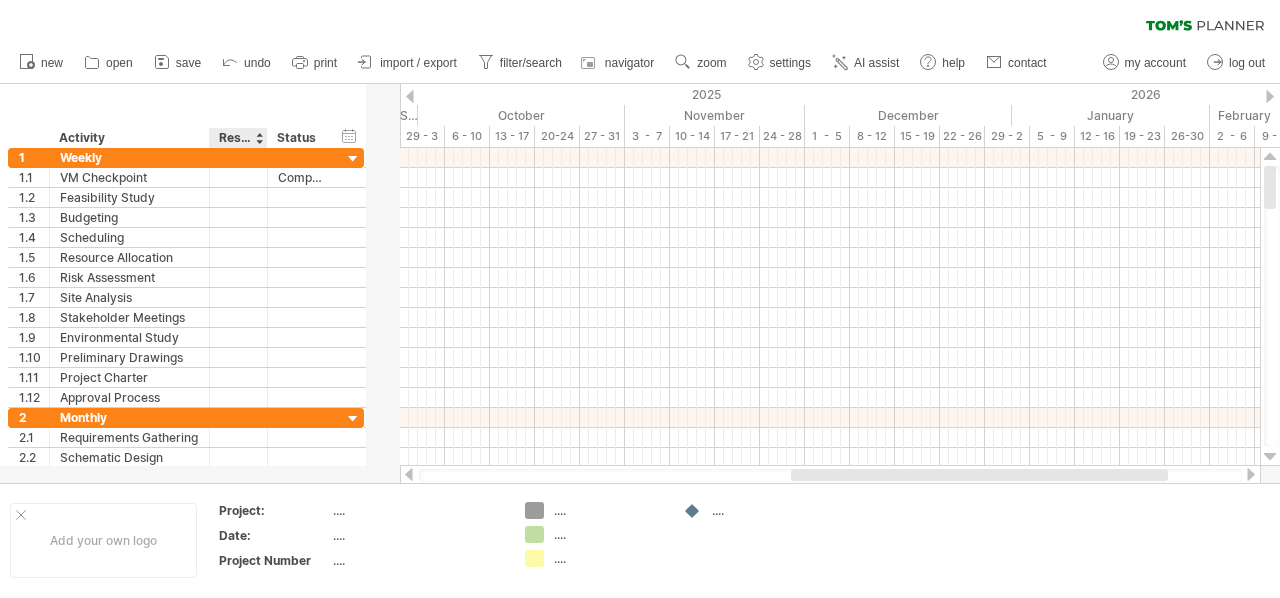 drag, startPoint x: 294, startPoint y: 131, endPoint x: 264, endPoint y: 125, distance: 30.594116 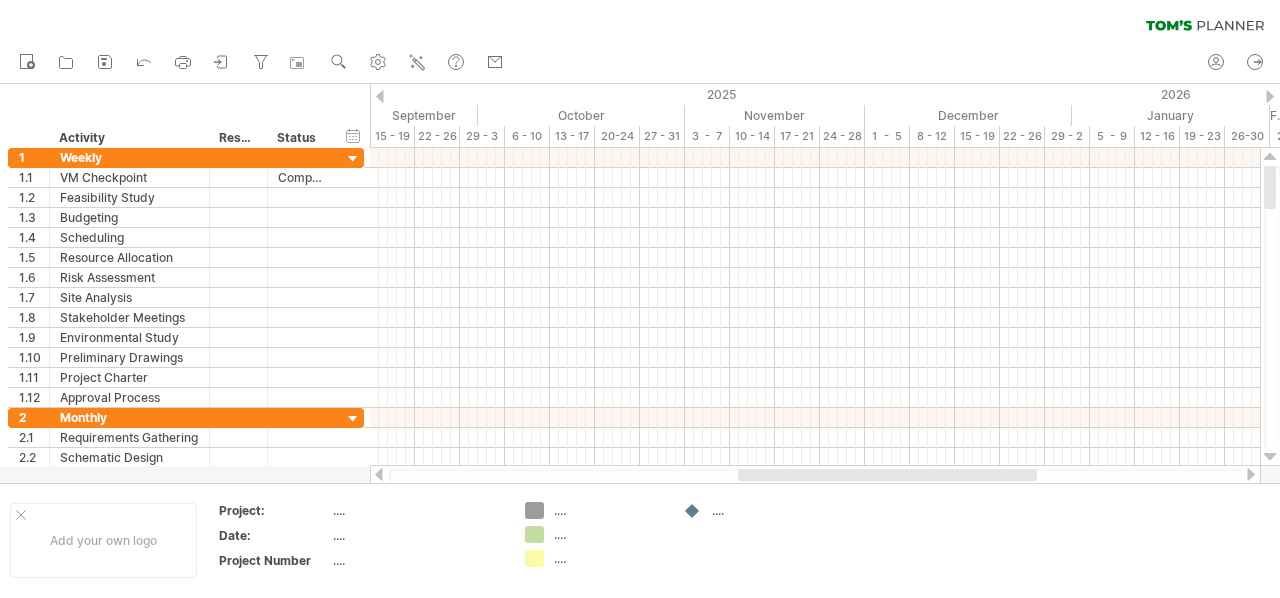 drag, startPoint x: 912, startPoint y: 479, endPoint x: 830, endPoint y: 463, distance: 83.546394 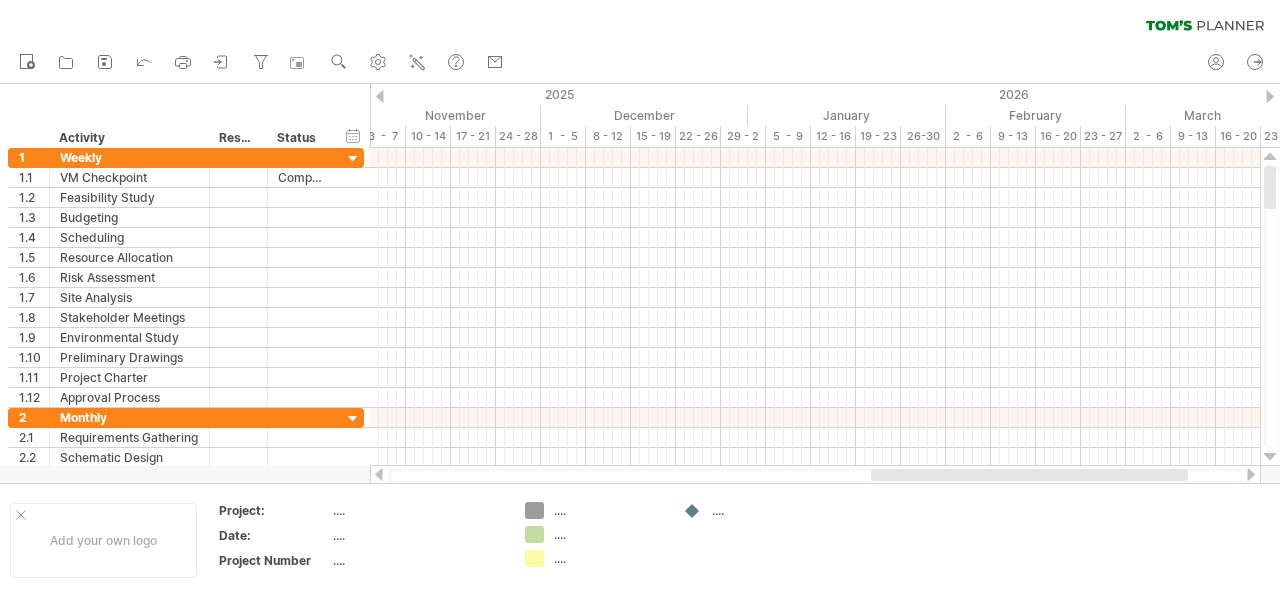 drag, startPoint x: 907, startPoint y: 473, endPoint x: 1110, endPoint y: 407, distance: 213.4596 